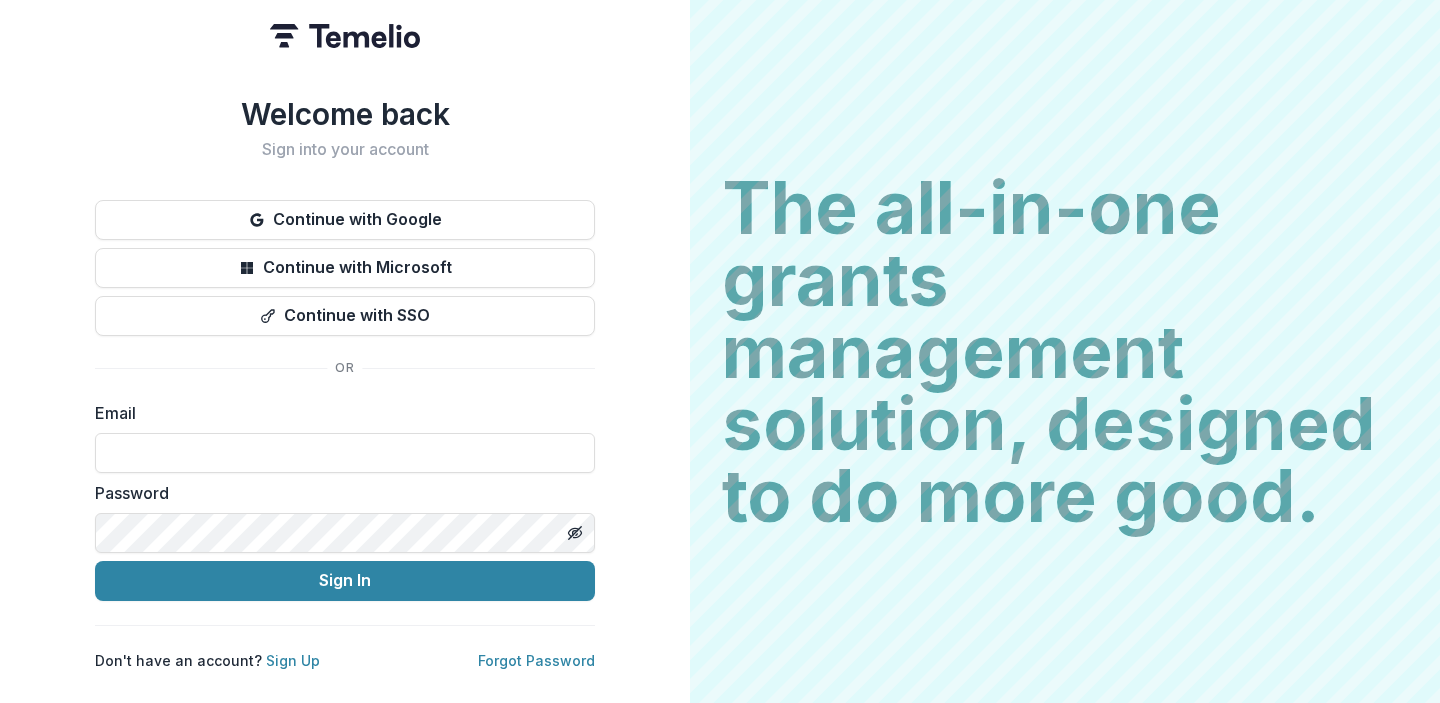 scroll, scrollTop: 0, scrollLeft: 0, axis: both 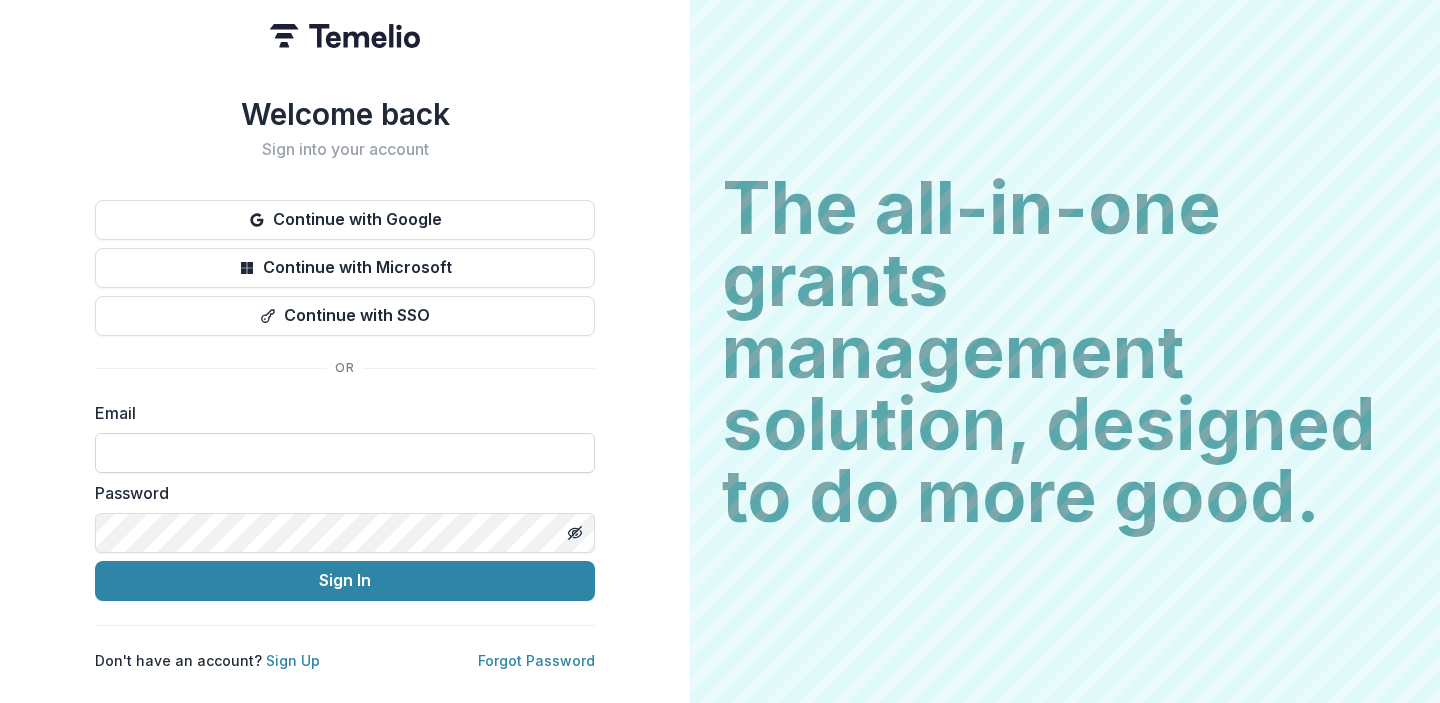 click at bounding box center (345, 453) 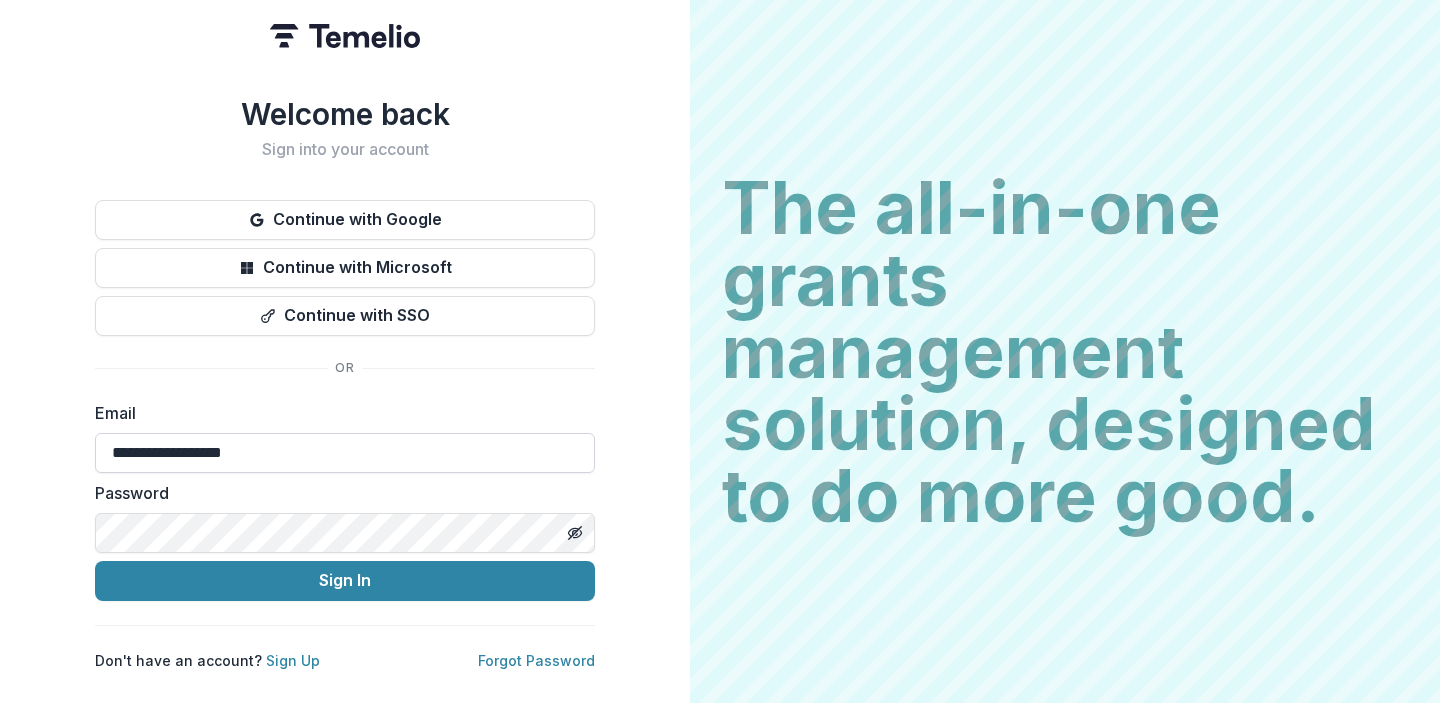type on "**********" 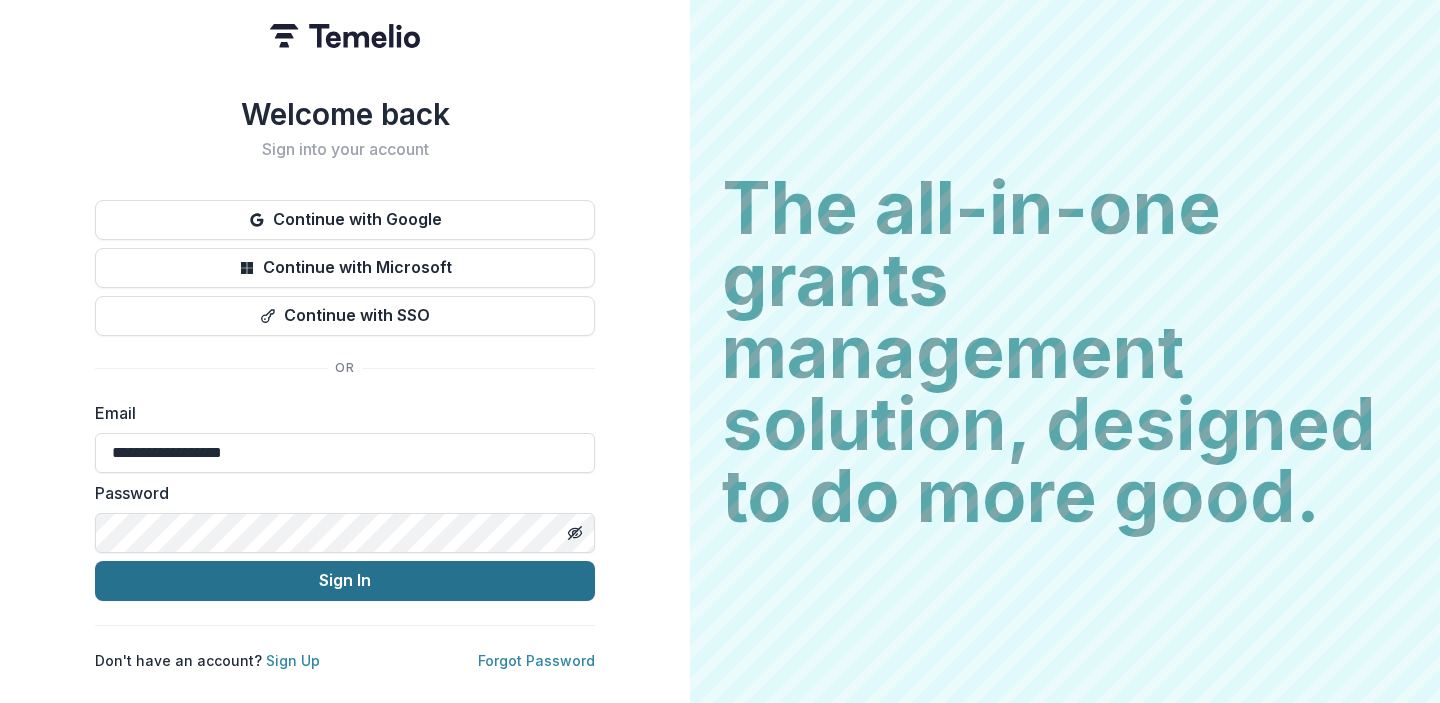 click on "Sign In" at bounding box center [345, 581] 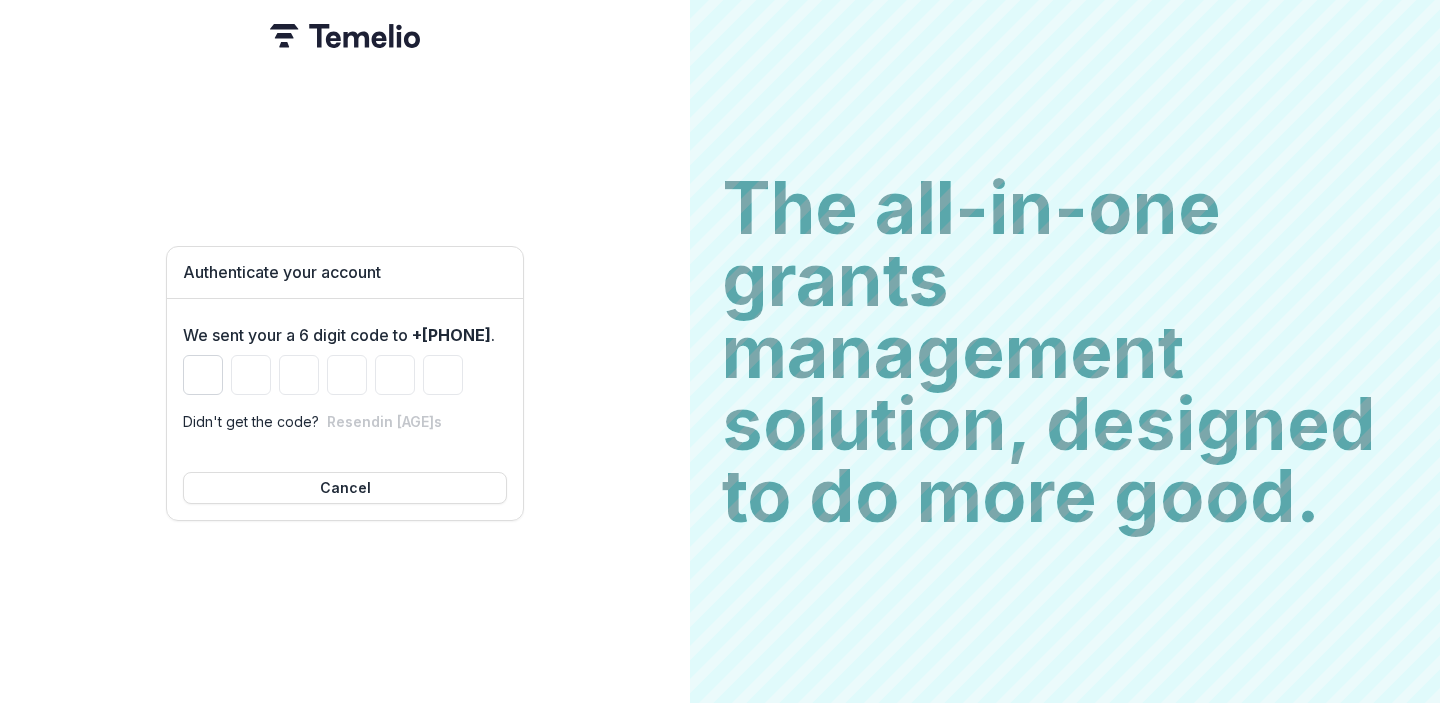 click at bounding box center [203, 375] 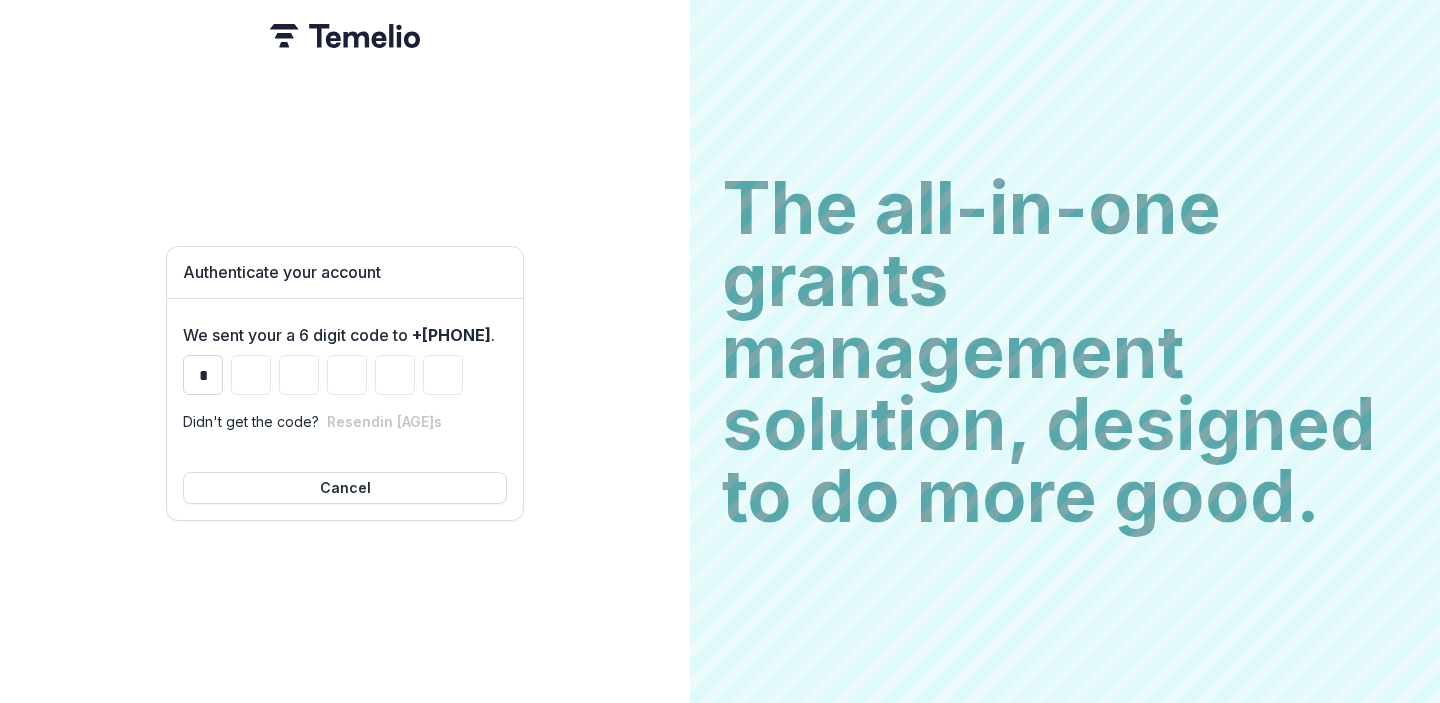 type on "*" 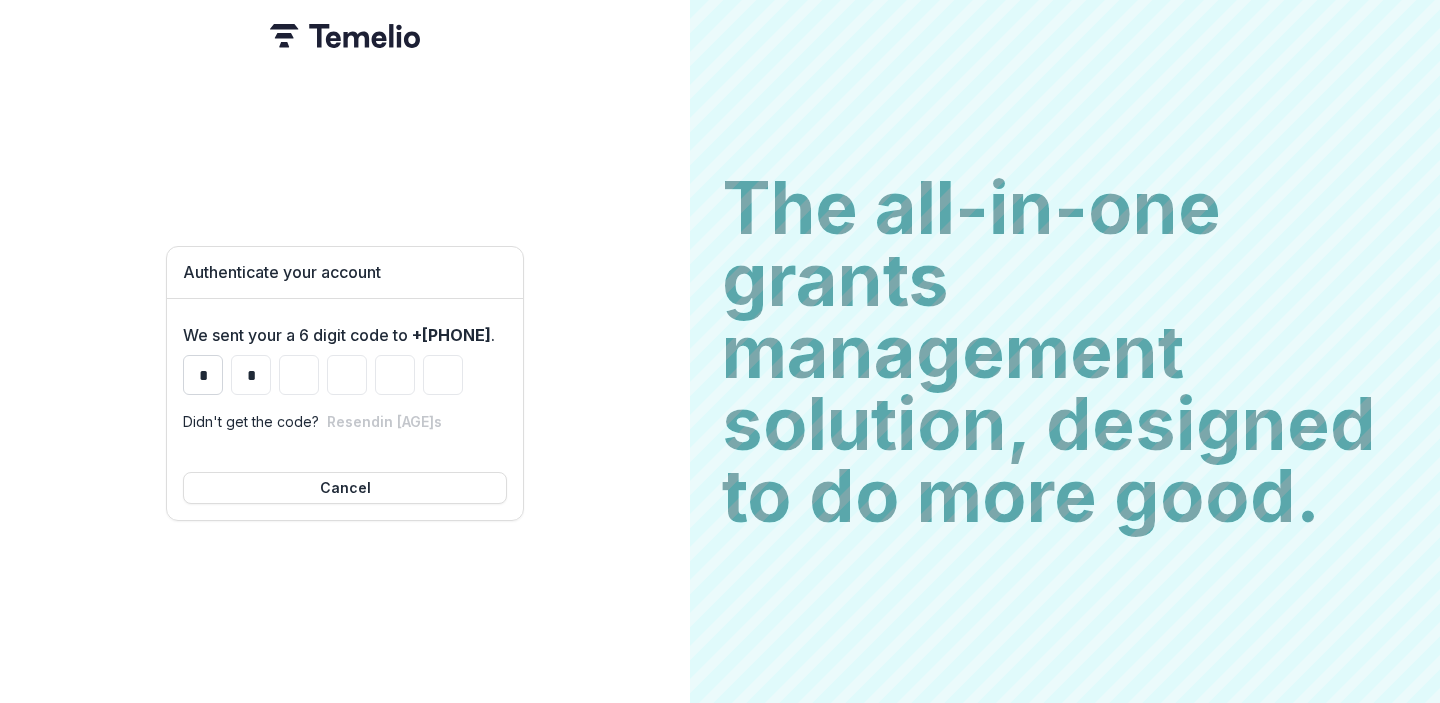 type on "*" 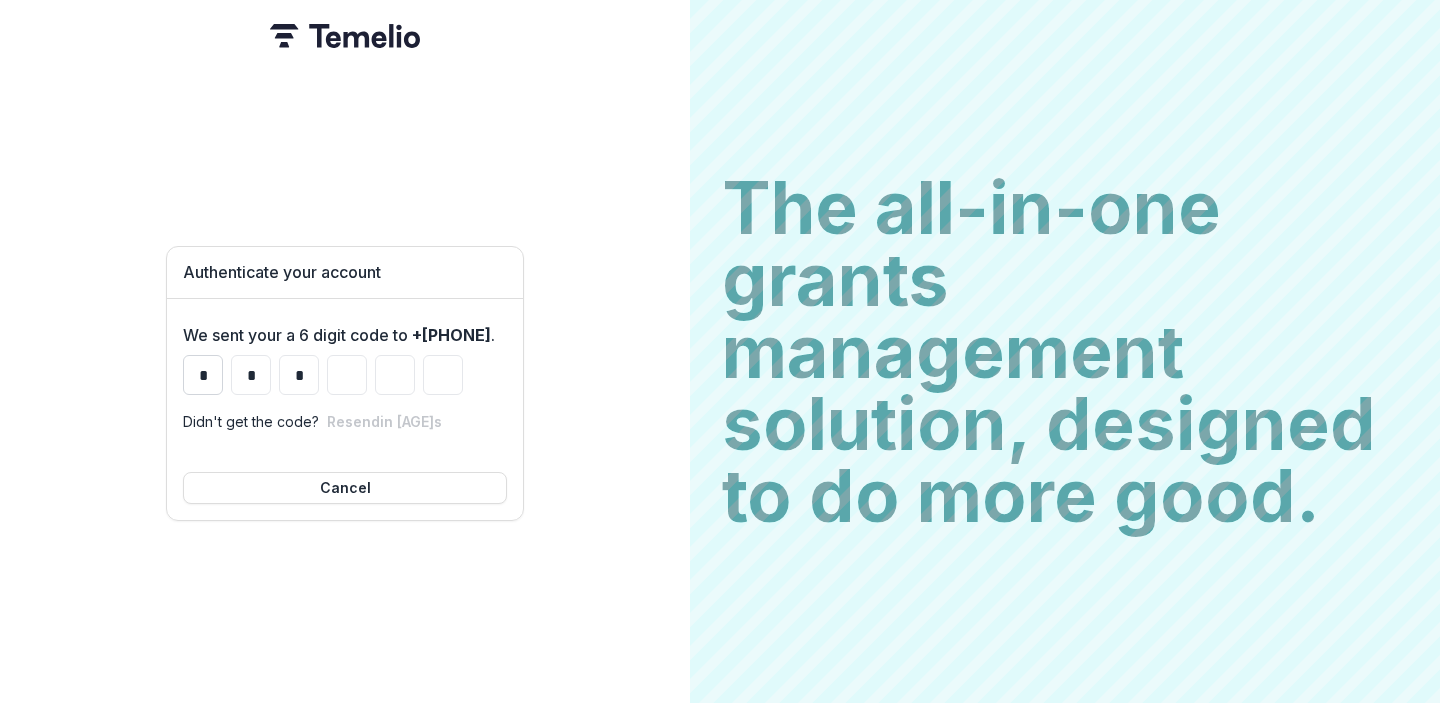 type on "*" 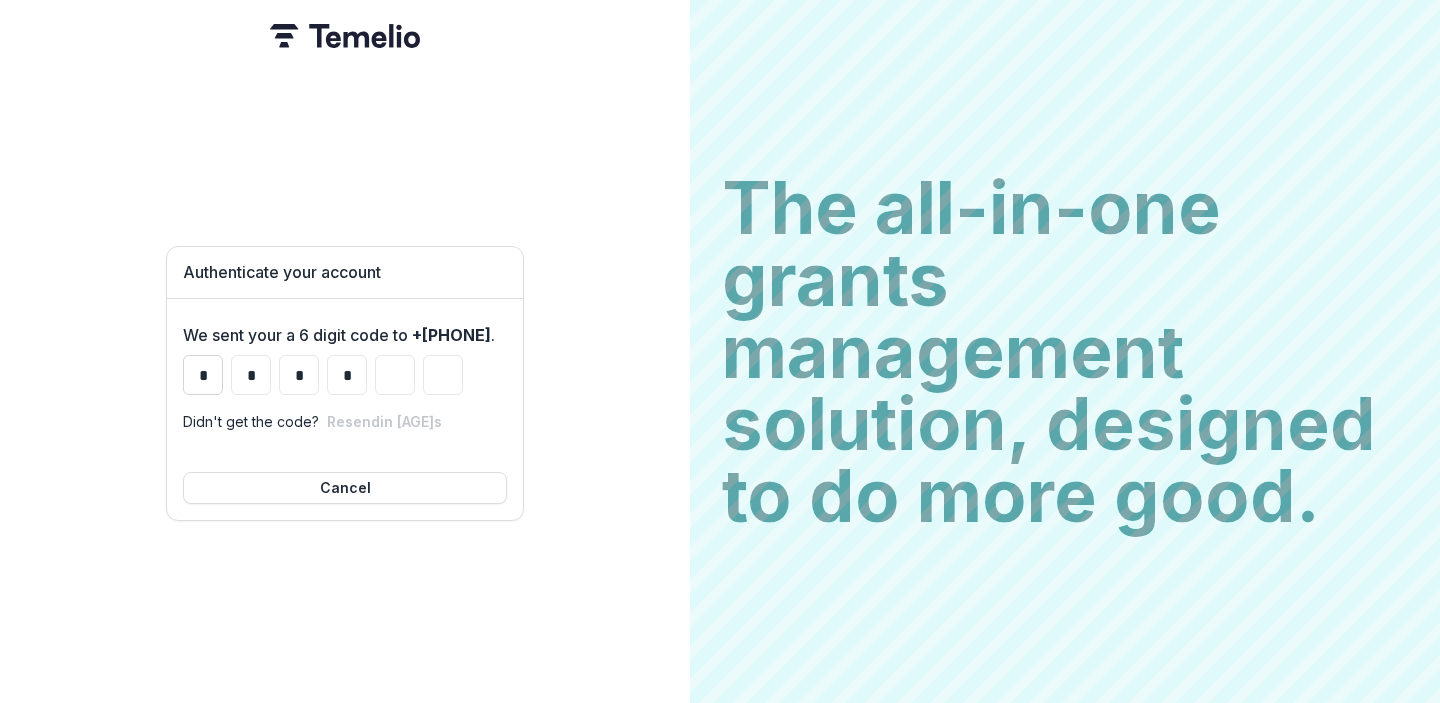 type on "*" 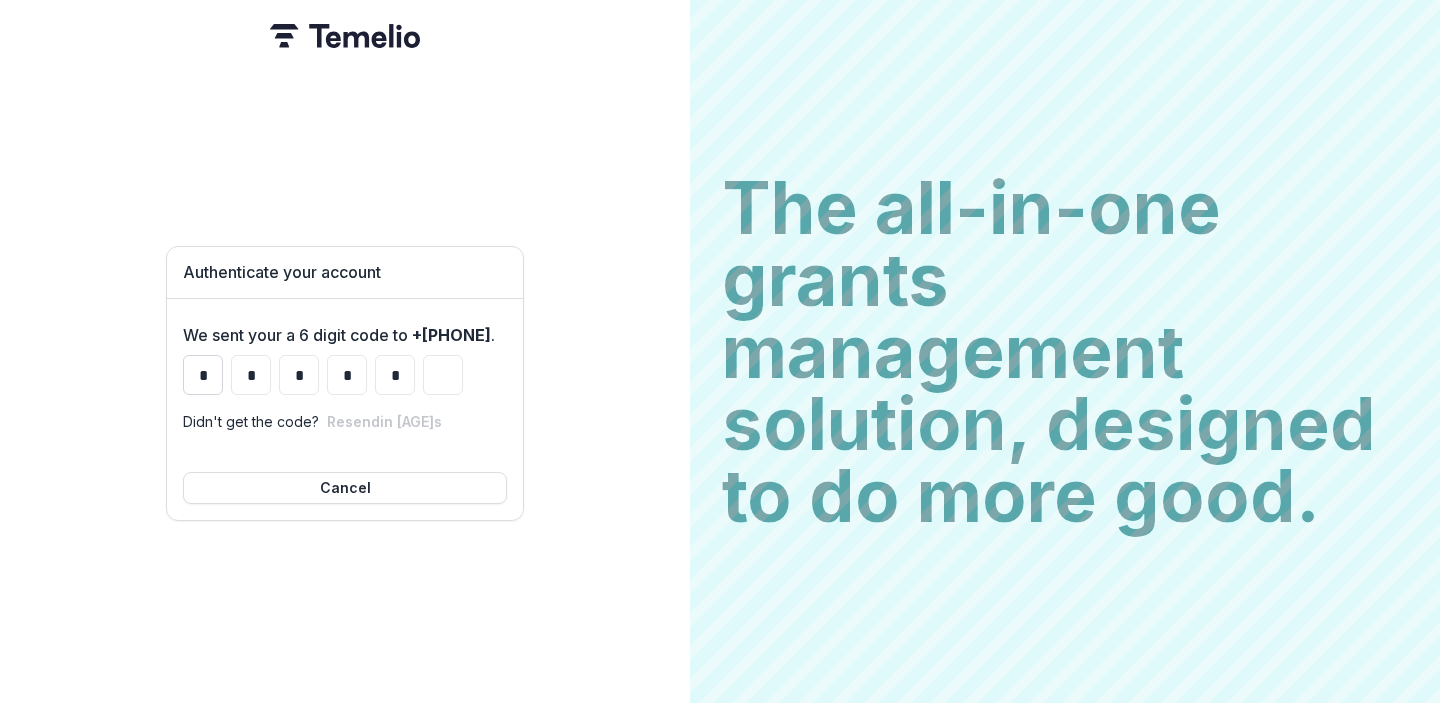 type on "*" 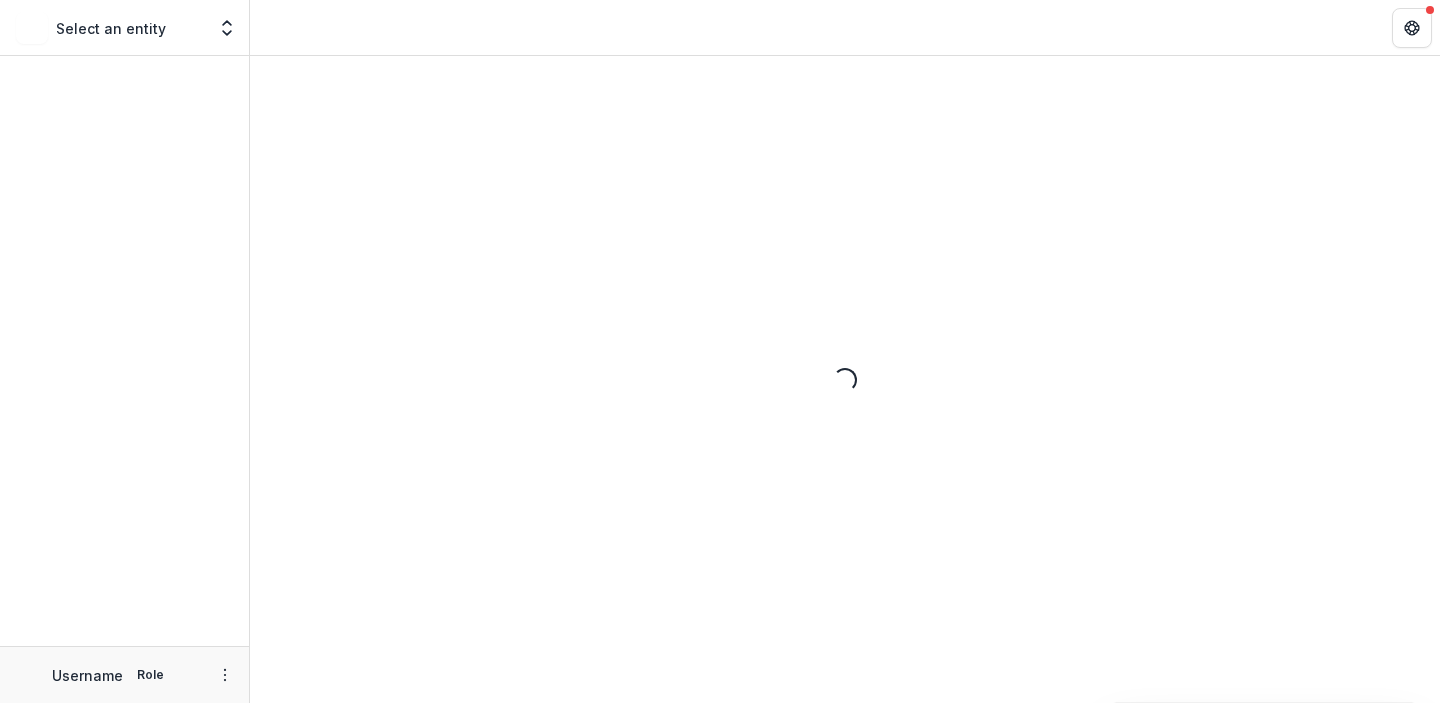 scroll, scrollTop: 0, scrollLeft: 0, axis: both 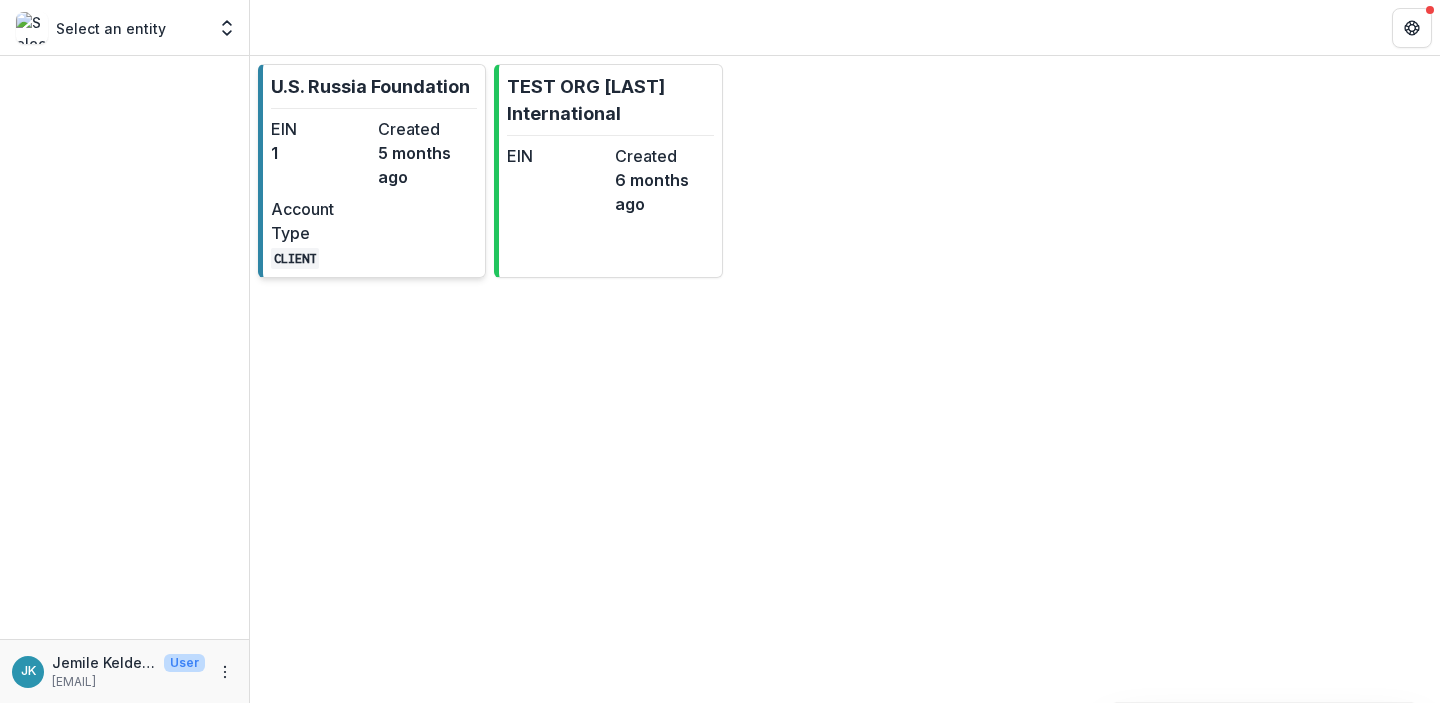 click on "U.S. Russia Foundation EIN 1 Created 5 months ago Account Type CLIENT" at bounding box center (372, 171) 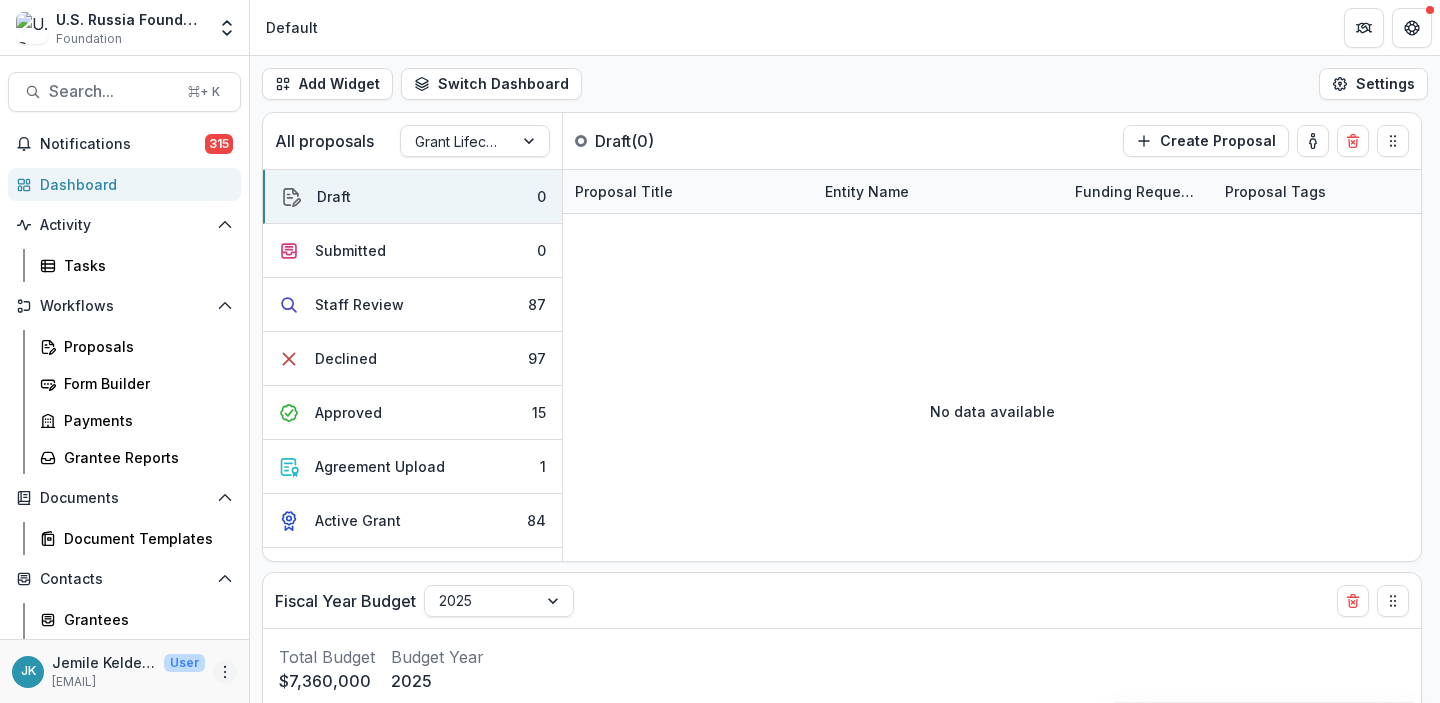 click 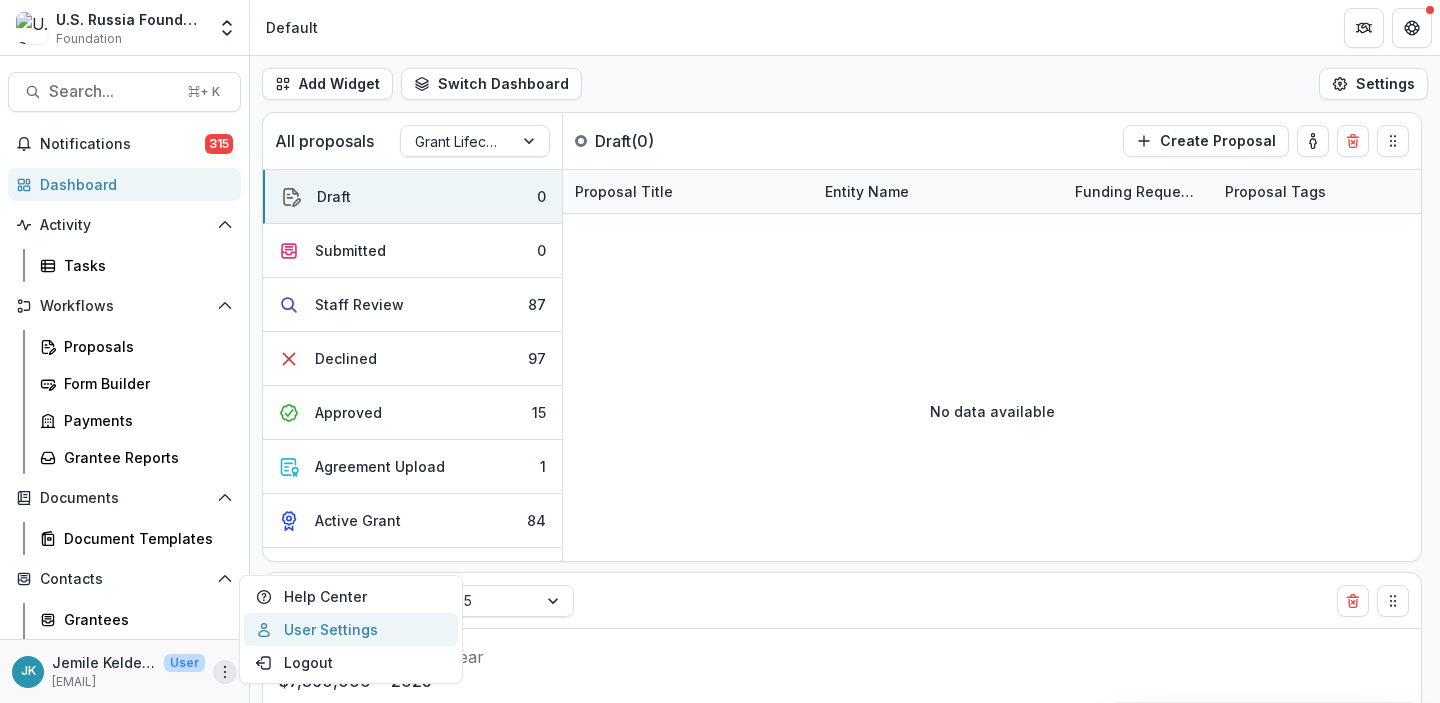 click on "User Settings" at bounding box center (351, 629) 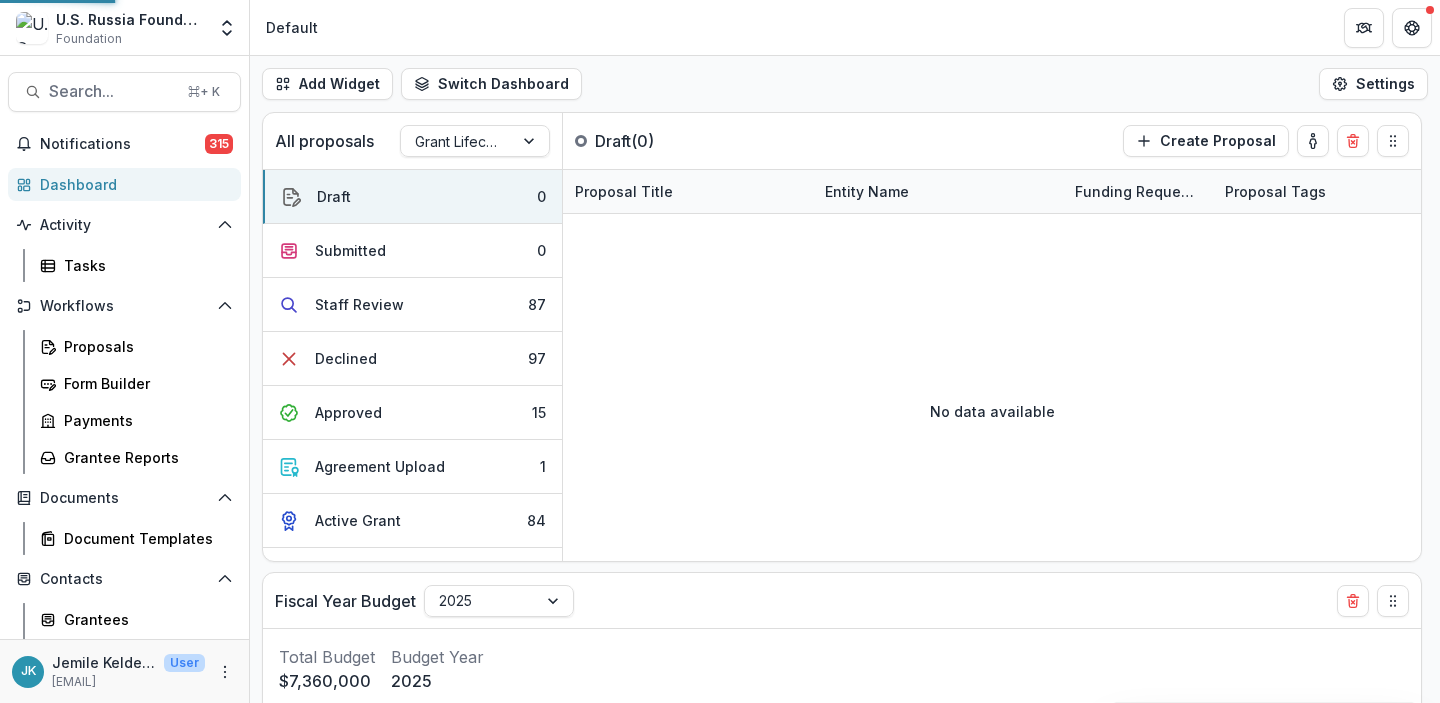 select on "****" 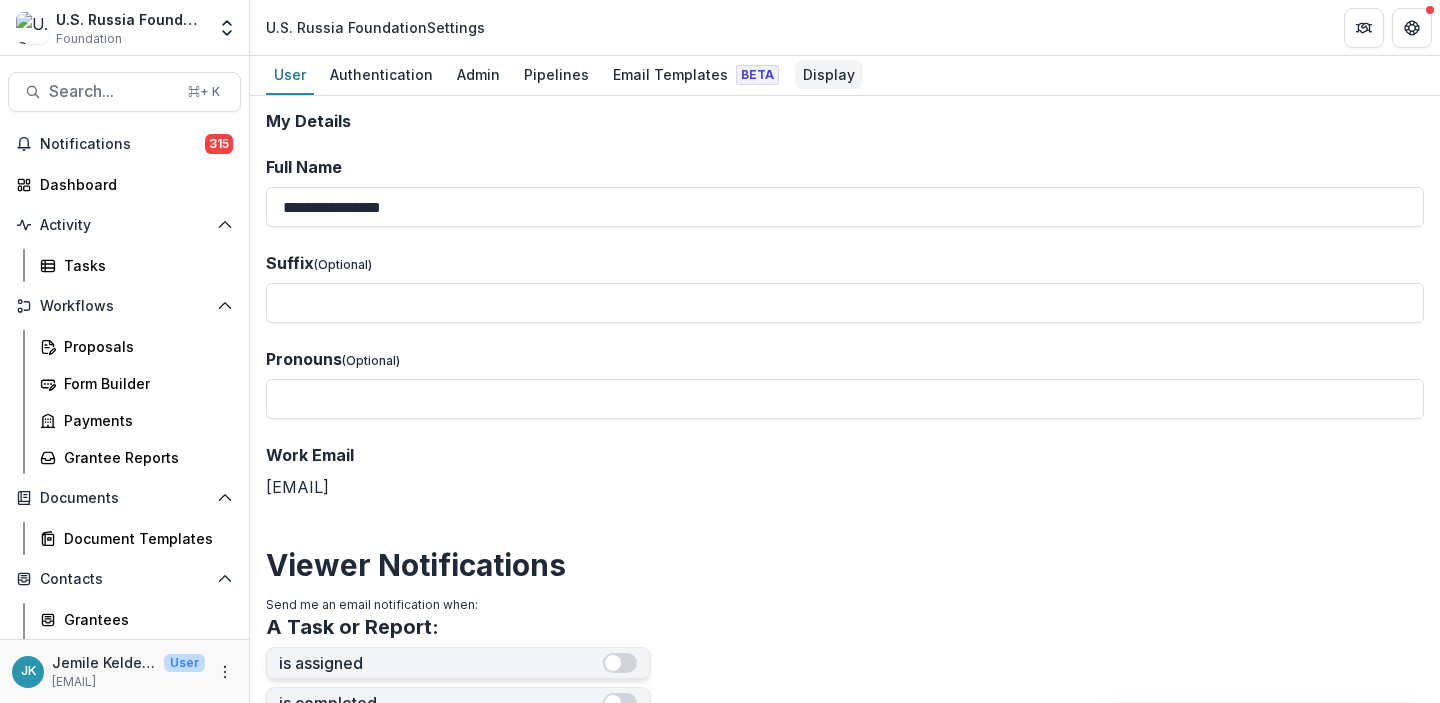 click on "Display" at bounding box center (829, 74) 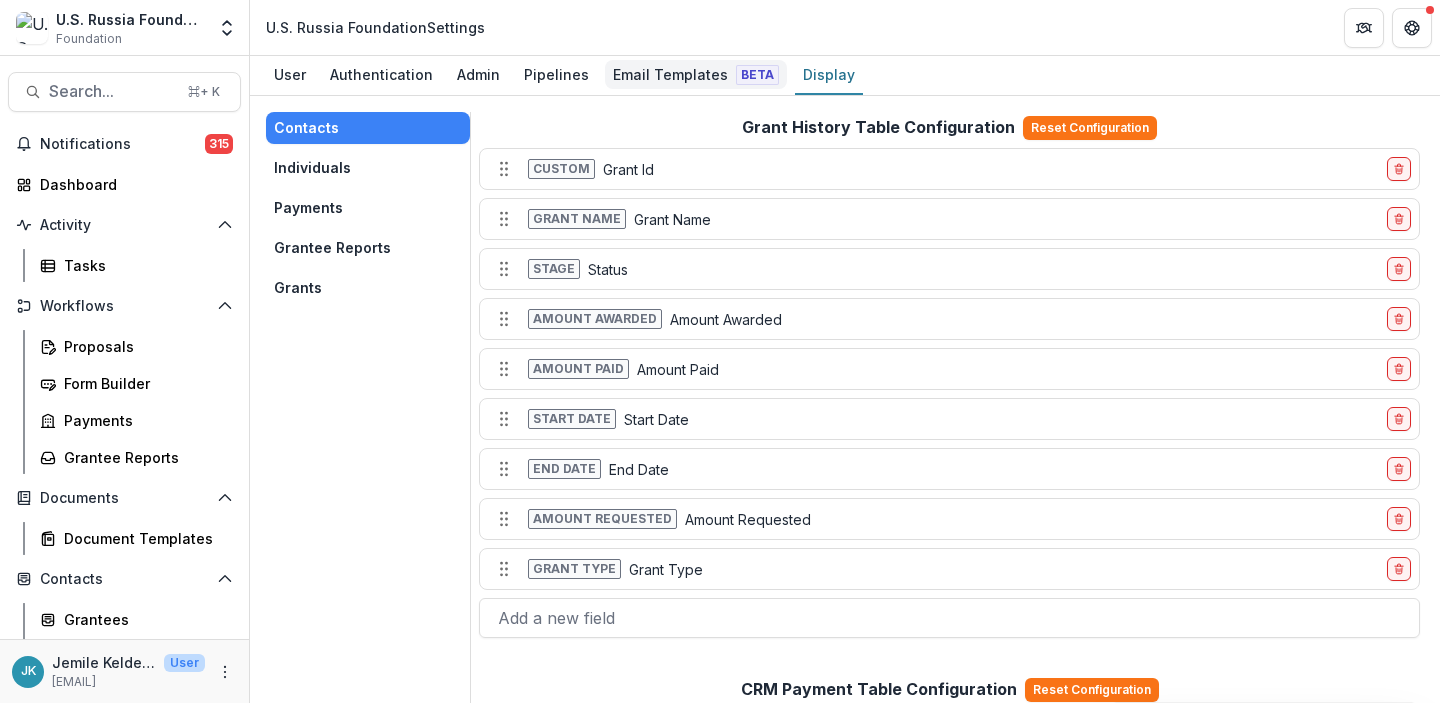 click on "Email Templates   Beta" at bounding box center [696, 74] 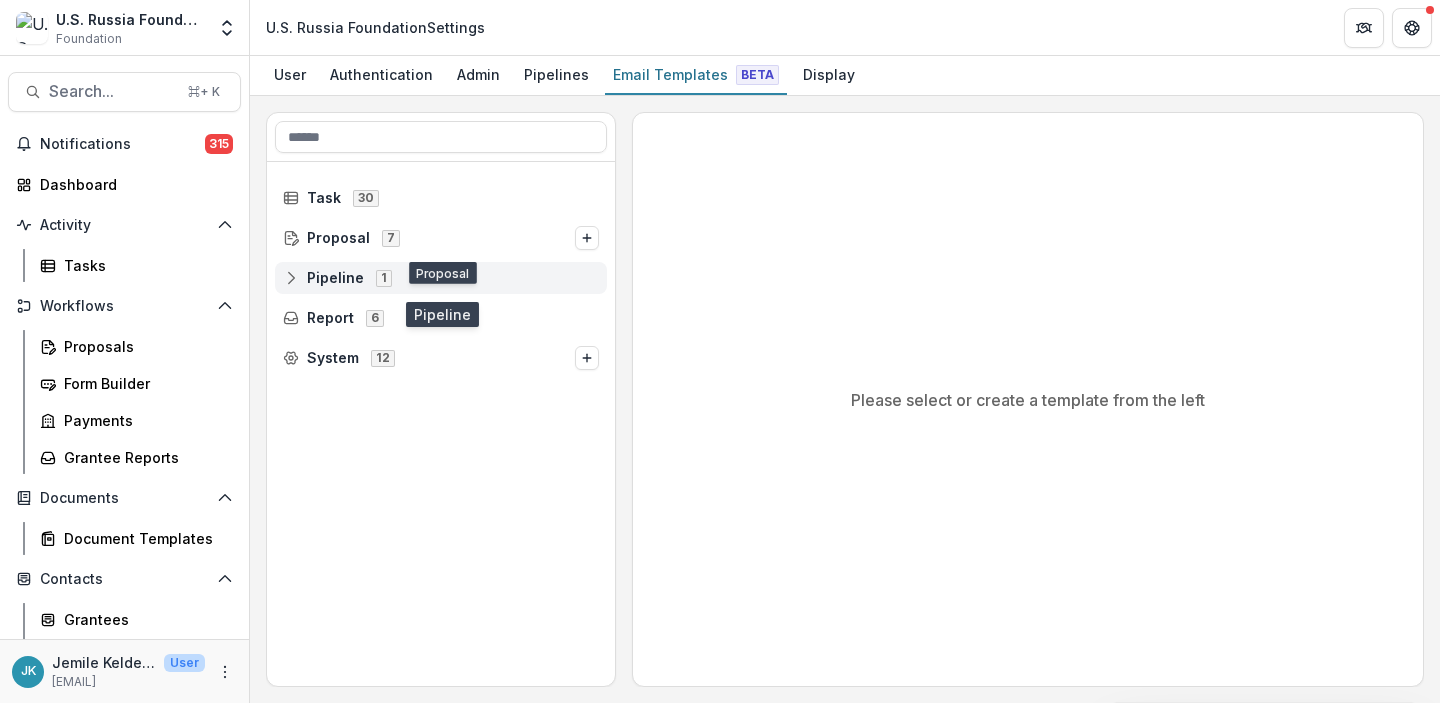 click on "Pipeline" at bounding box center (335, 278) 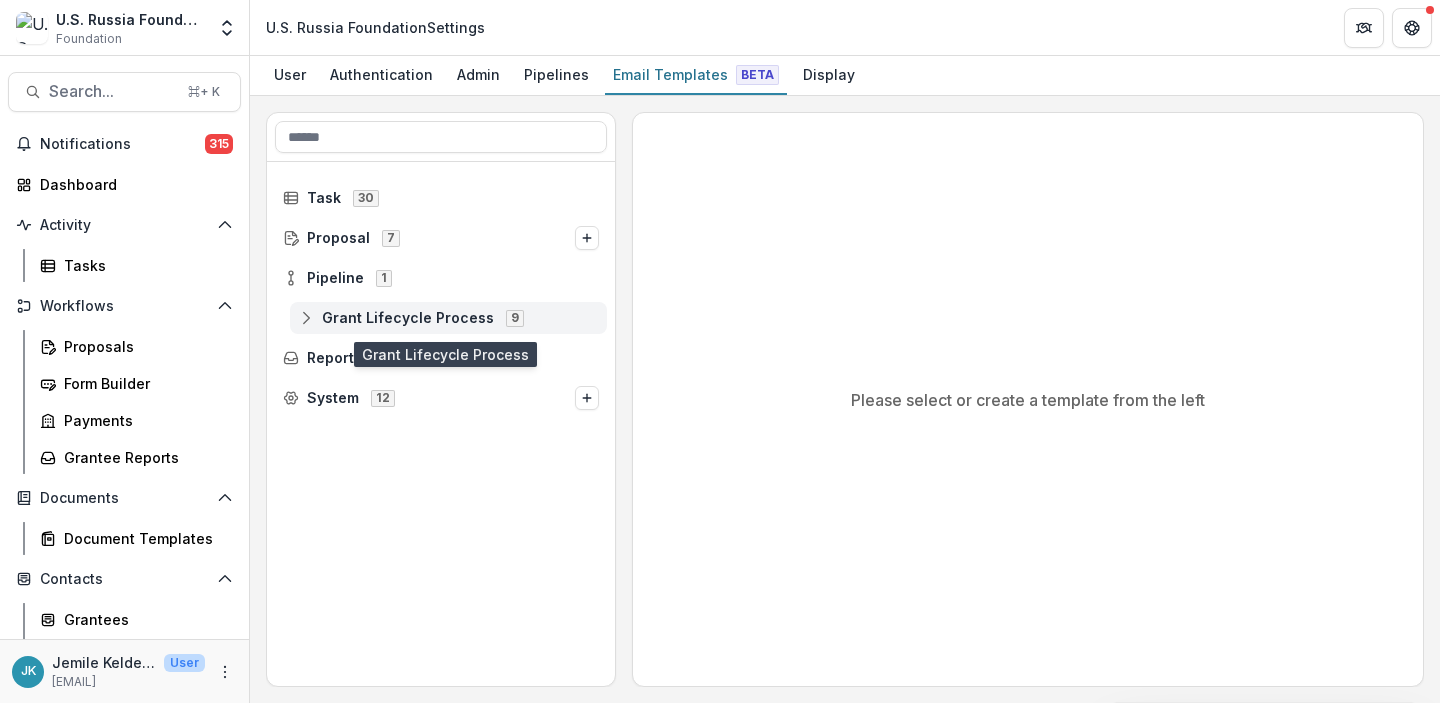 click on "Grant Lifecycle Process" at bounding box center (408, 318) 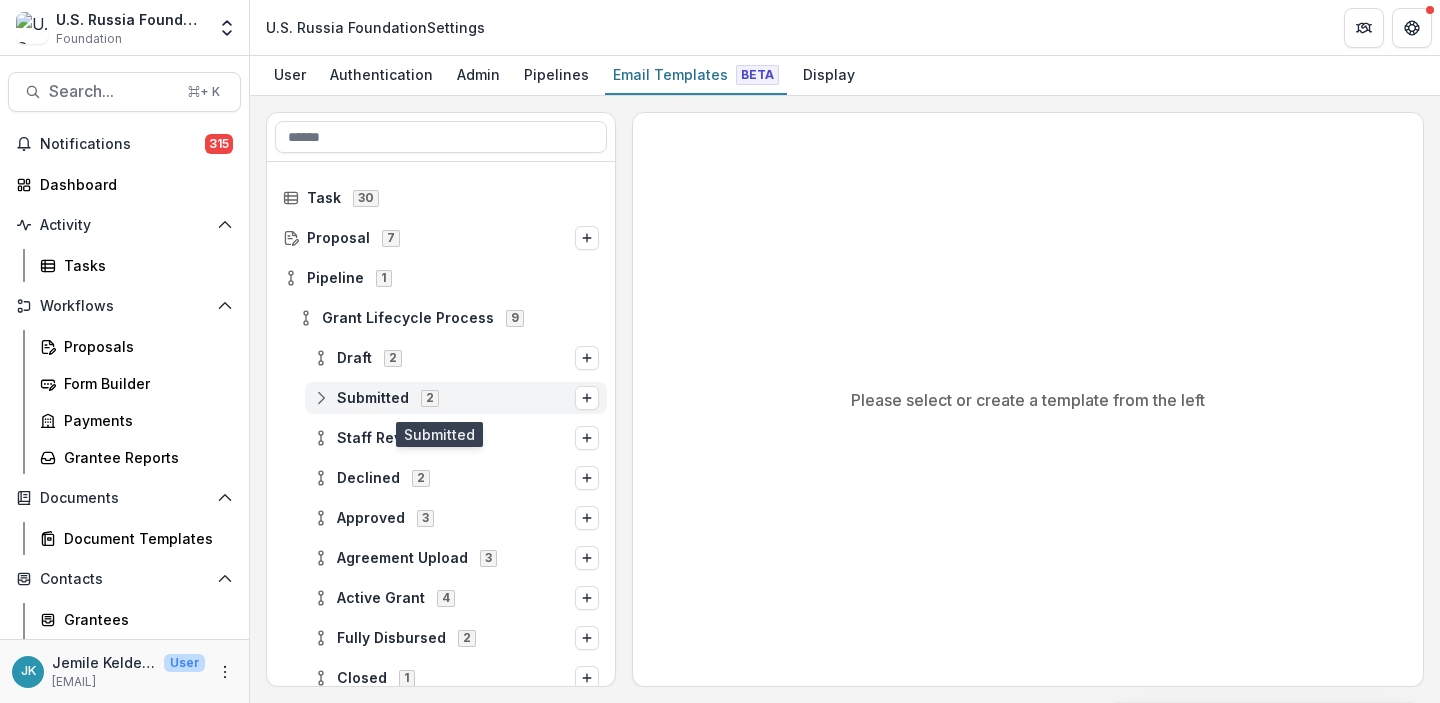 click on "Submitted" at bounding box center (373, 398) 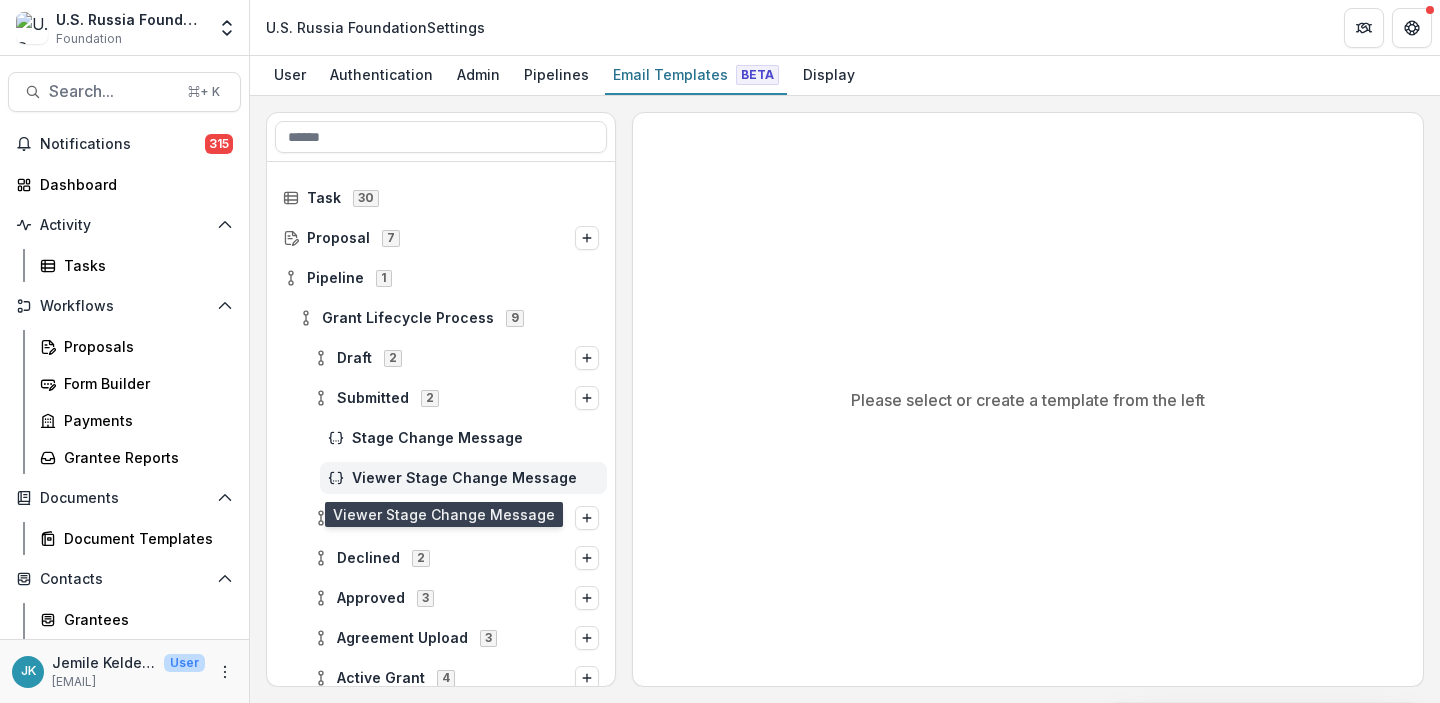 click on "Viewer Stage Change Message" at bounding box center [475, 478] 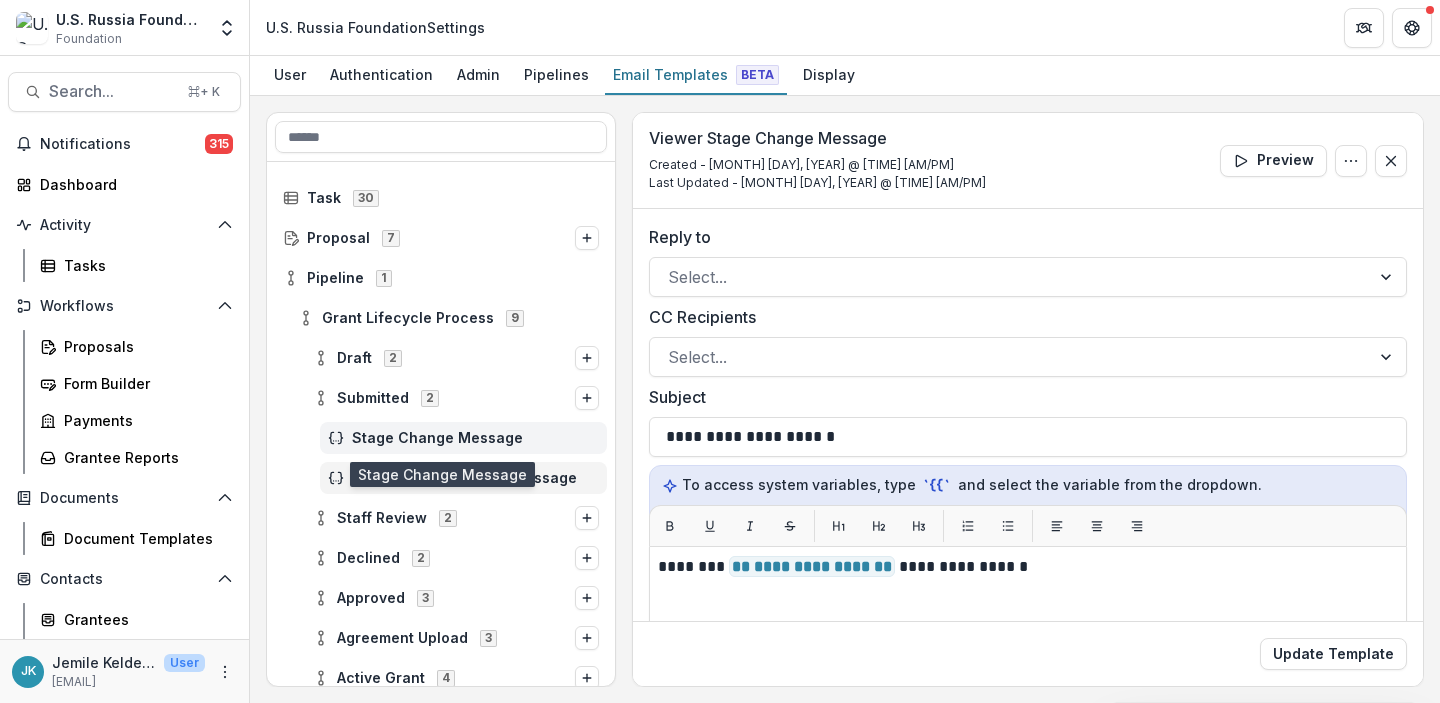click on "Stage Change Message" at bounding box center (463, 438) 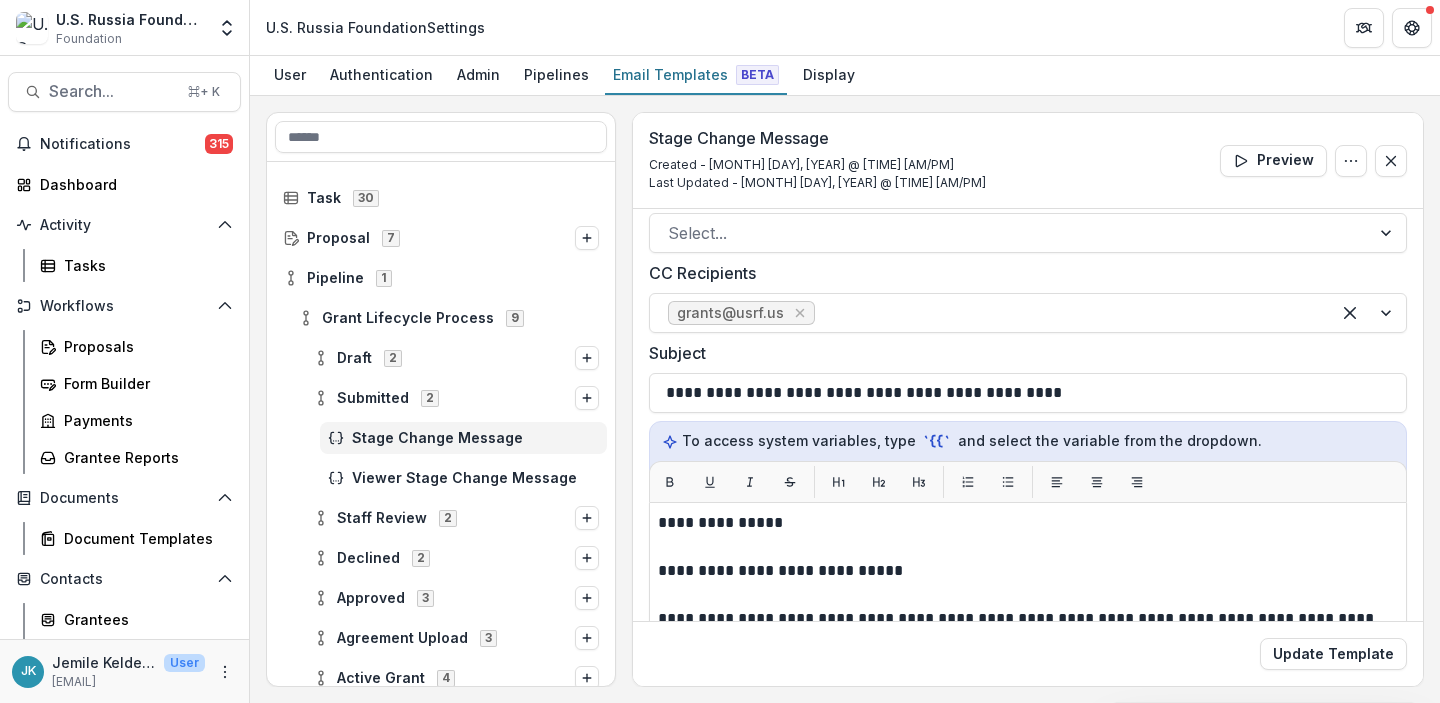 scroll, scrollTop: 370, scrollLeft: 0, axis: vertical 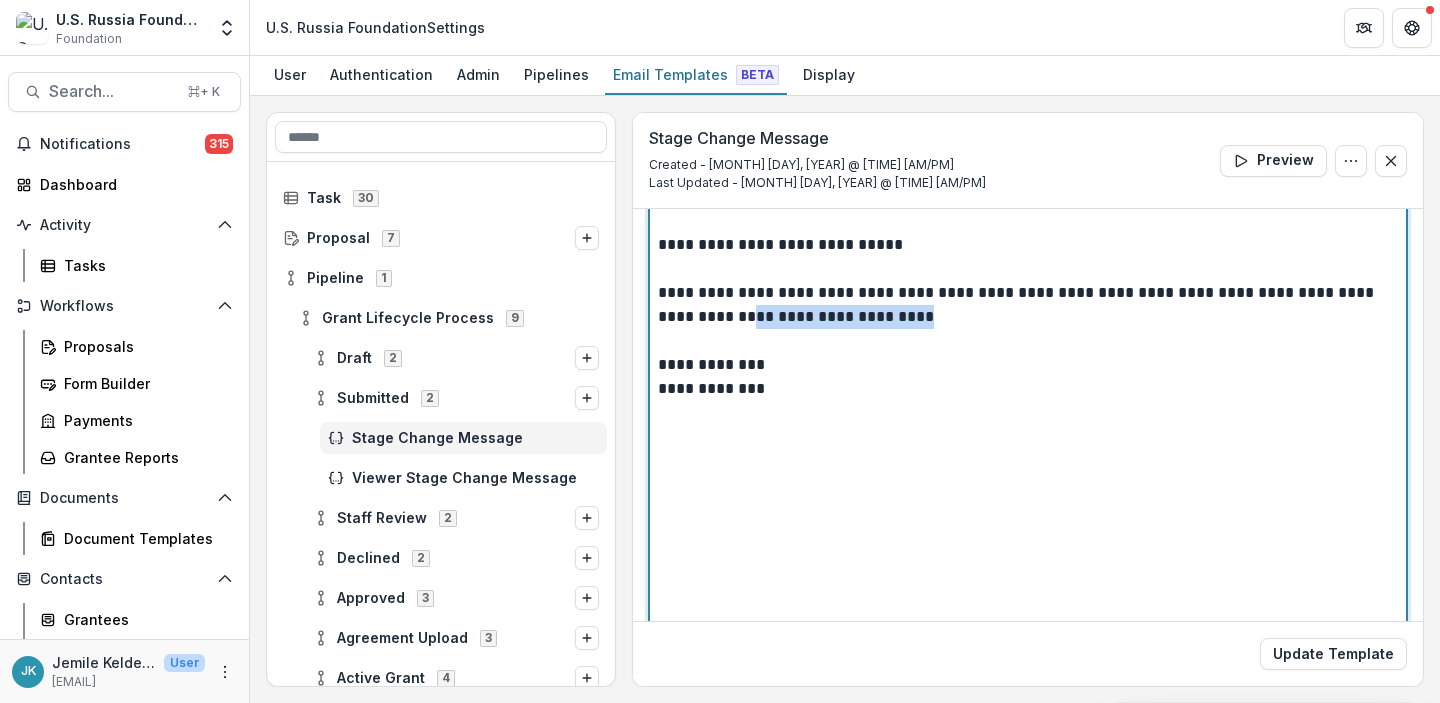 drag, startPoint x: 771, startPoint y: 321, endPoint x: 963, endPoint y: 326, distance: 192.0651 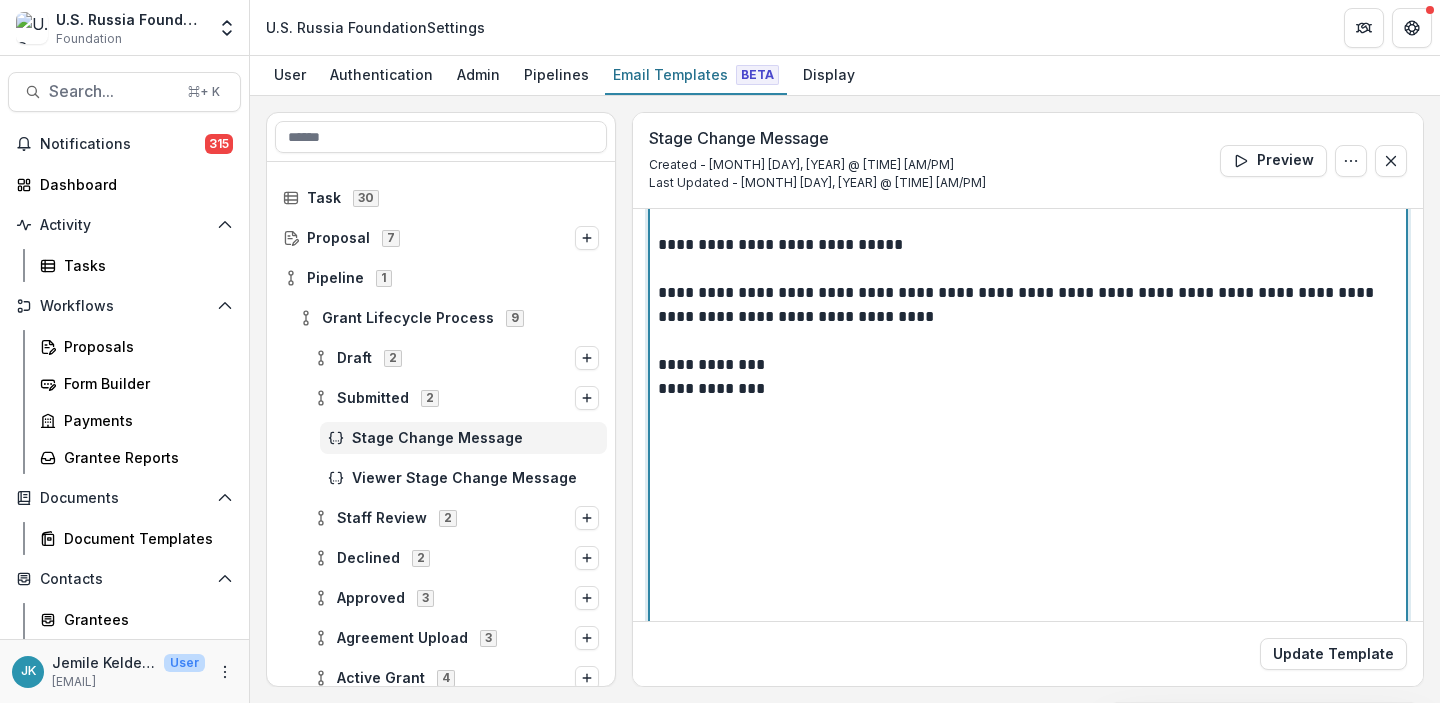 click on "**********" at bounding box center (1025, 365) 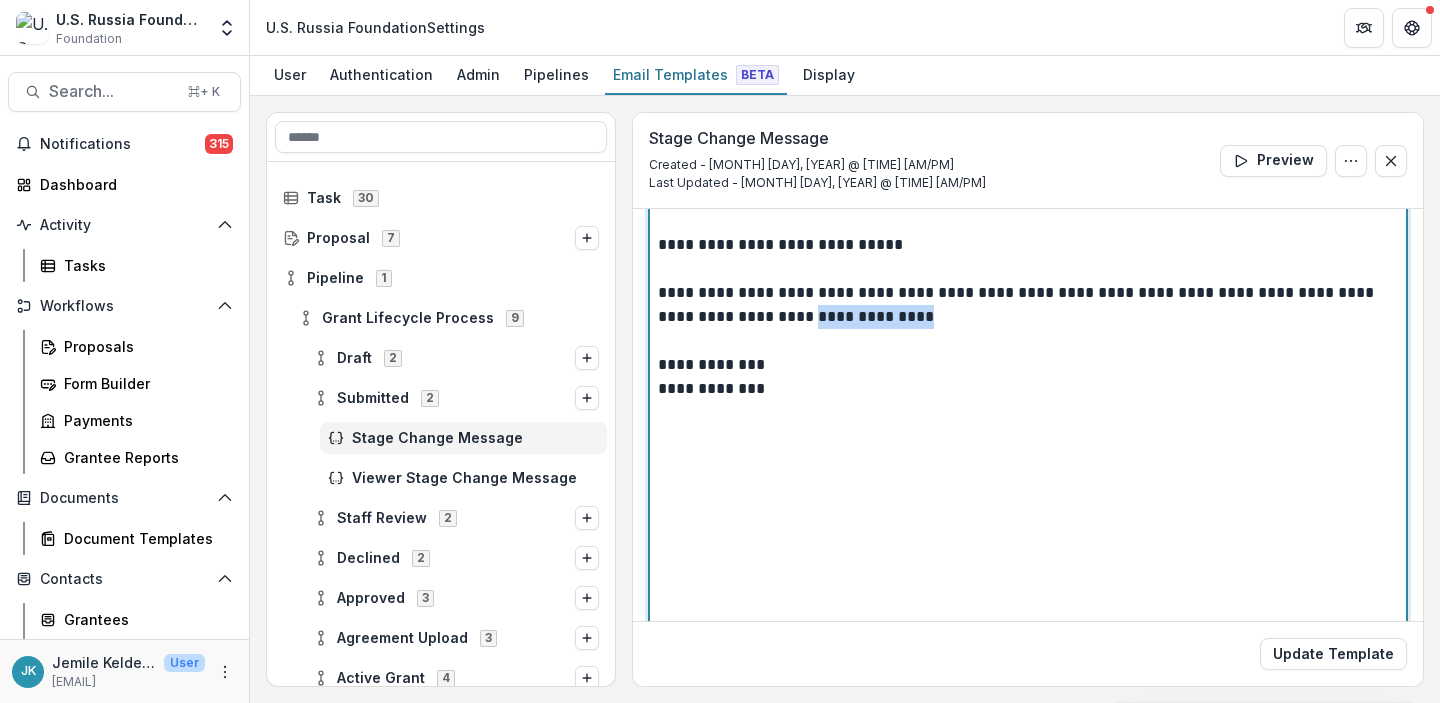 drag, startPoint x: 824, startPoint y: 308, endPoint x: 957, endPoint y: 319, distance: 133.45412 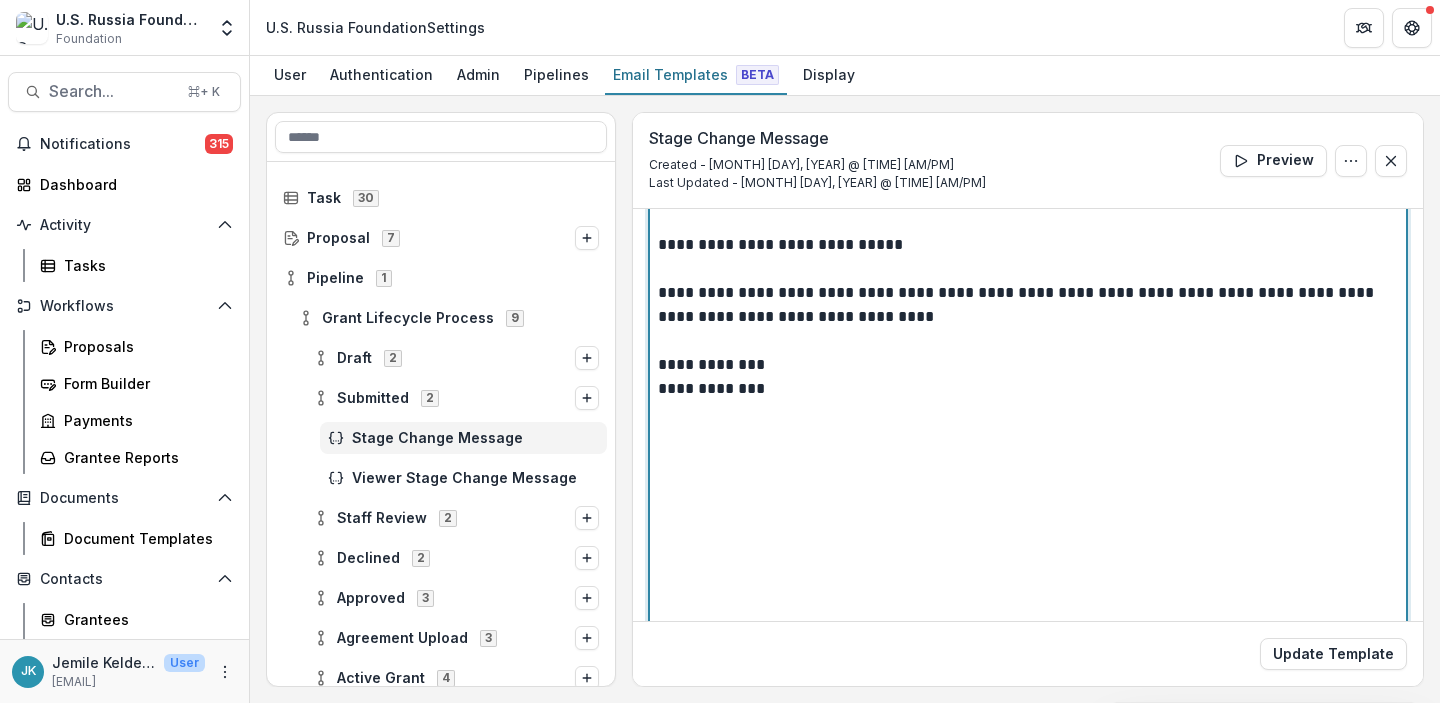 click on "**********" at bounding box center (1025, 305) 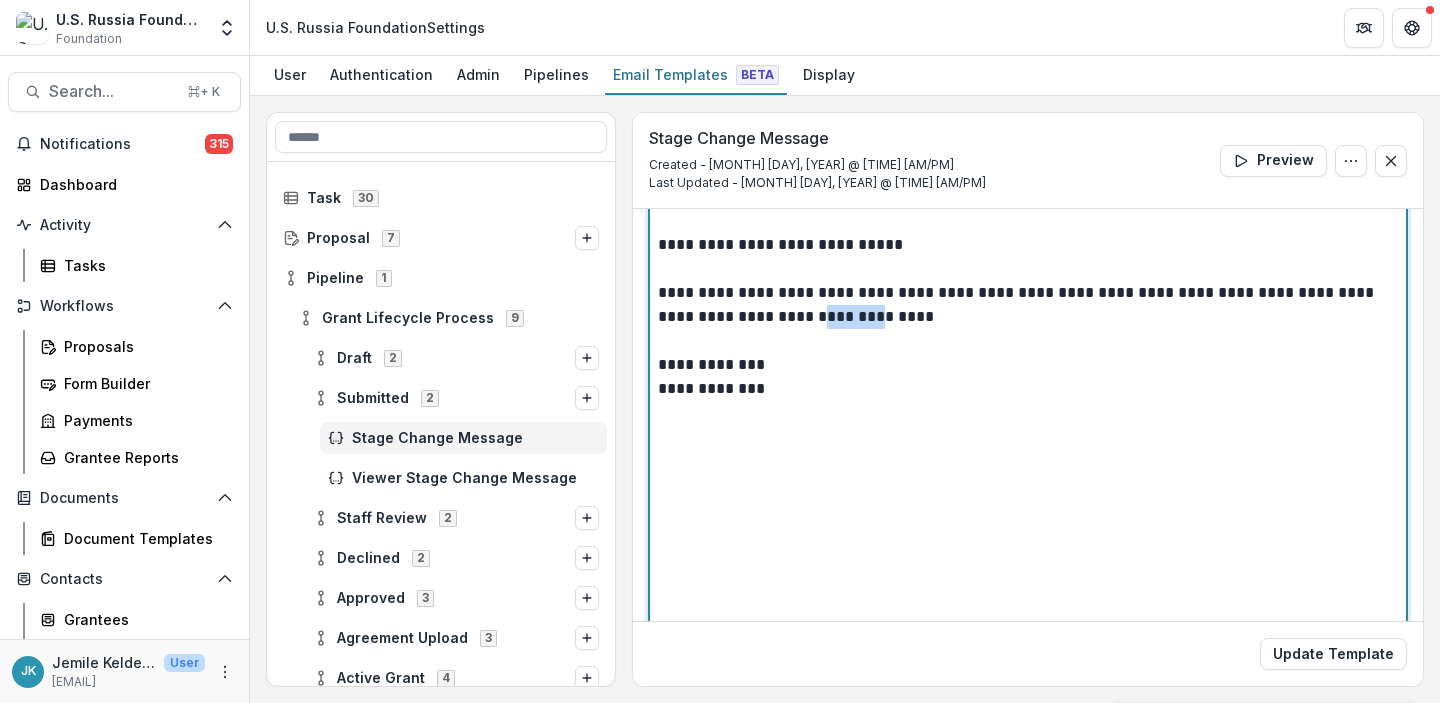 click on "**********" at bounding box center [1025, 305] 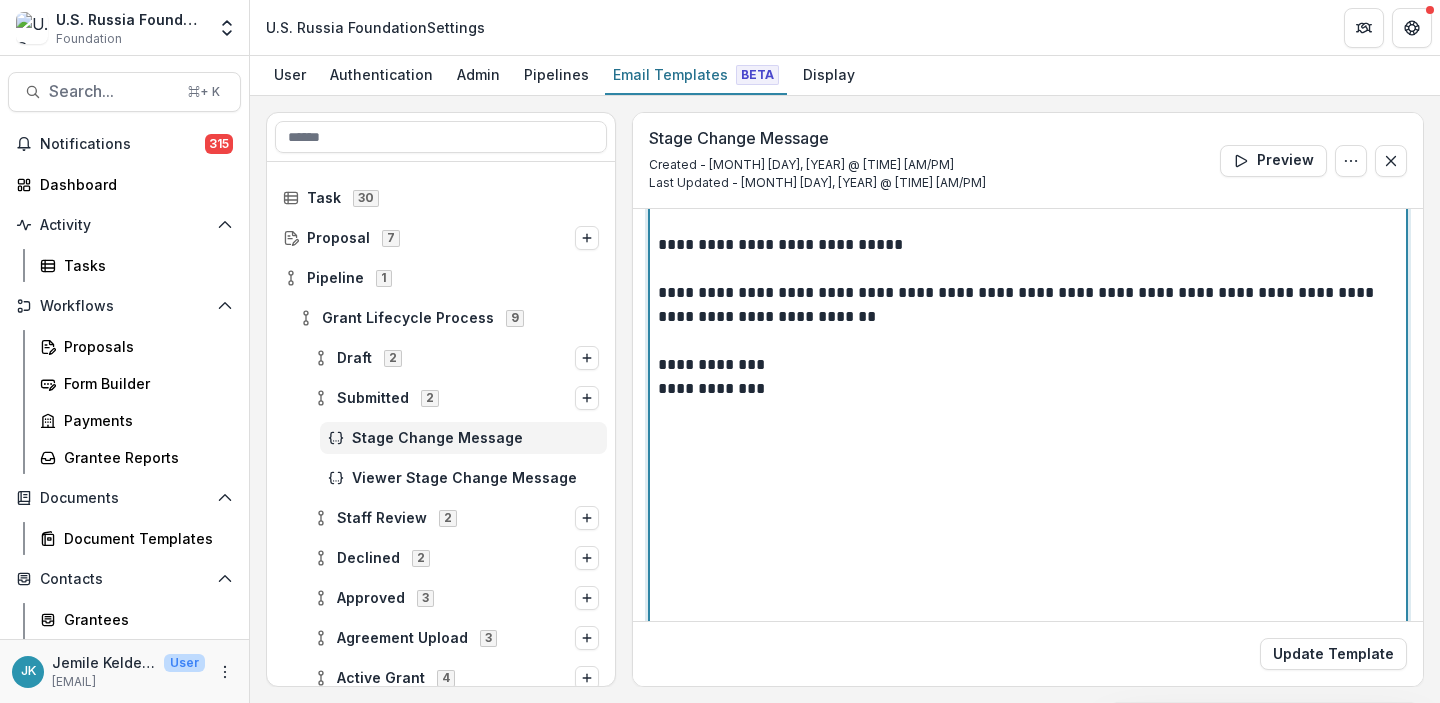 type 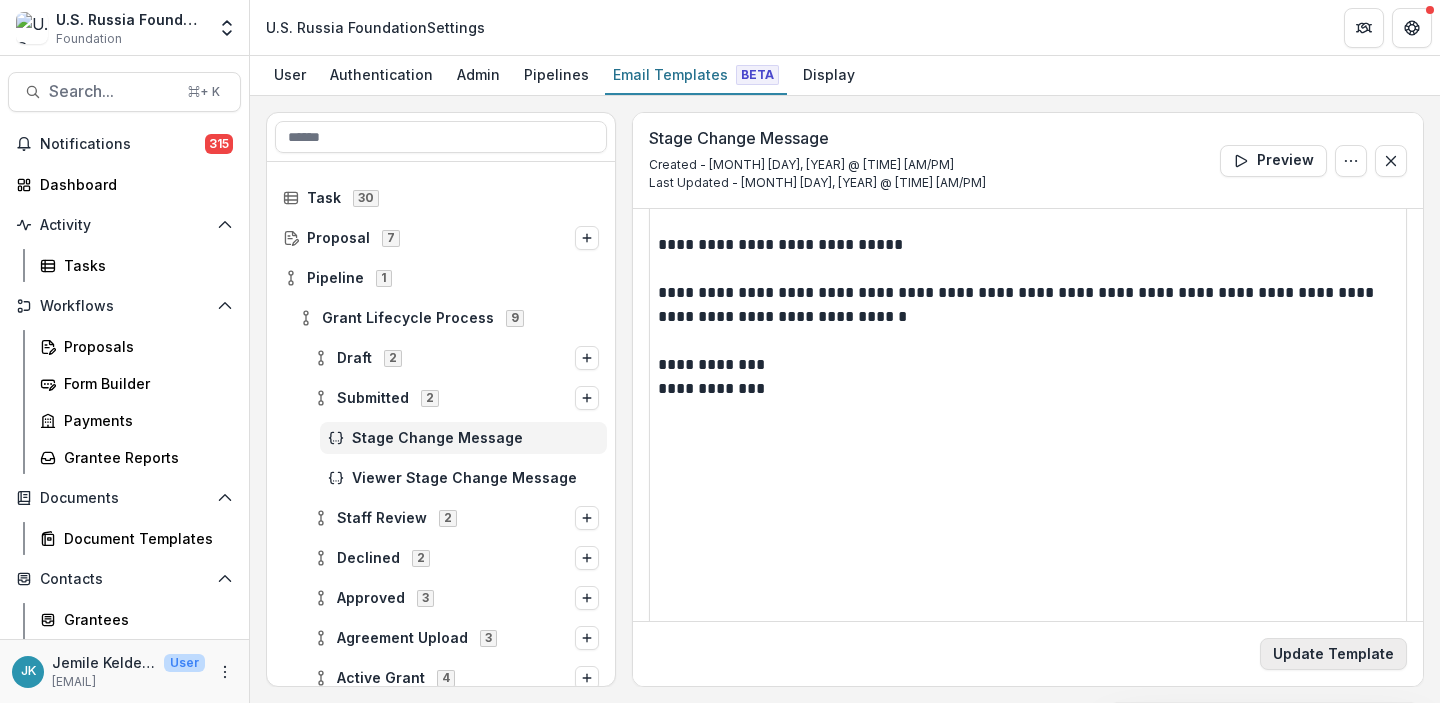 click on "Update Template" at bounding box center [1333, 654] 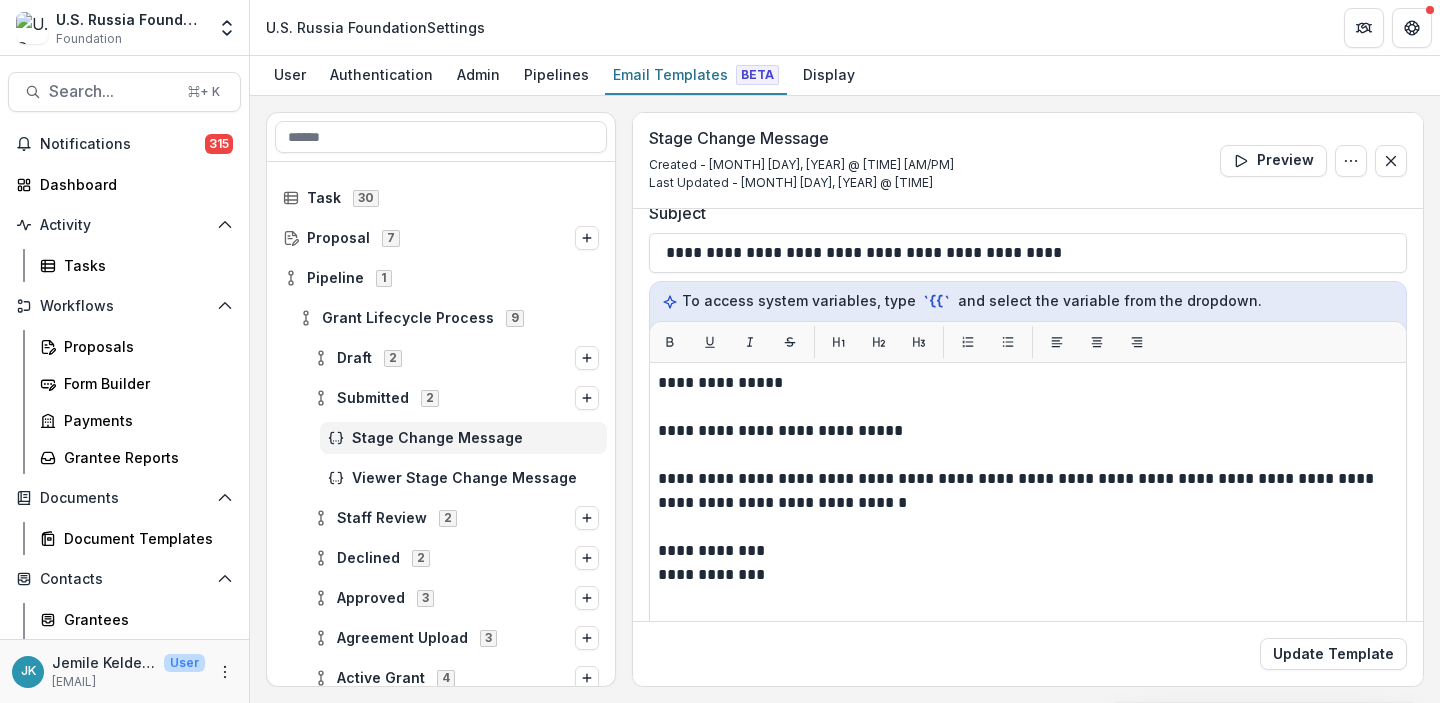 scroll, scrollTop: 186, scrollLeft: 0, axis: vertical 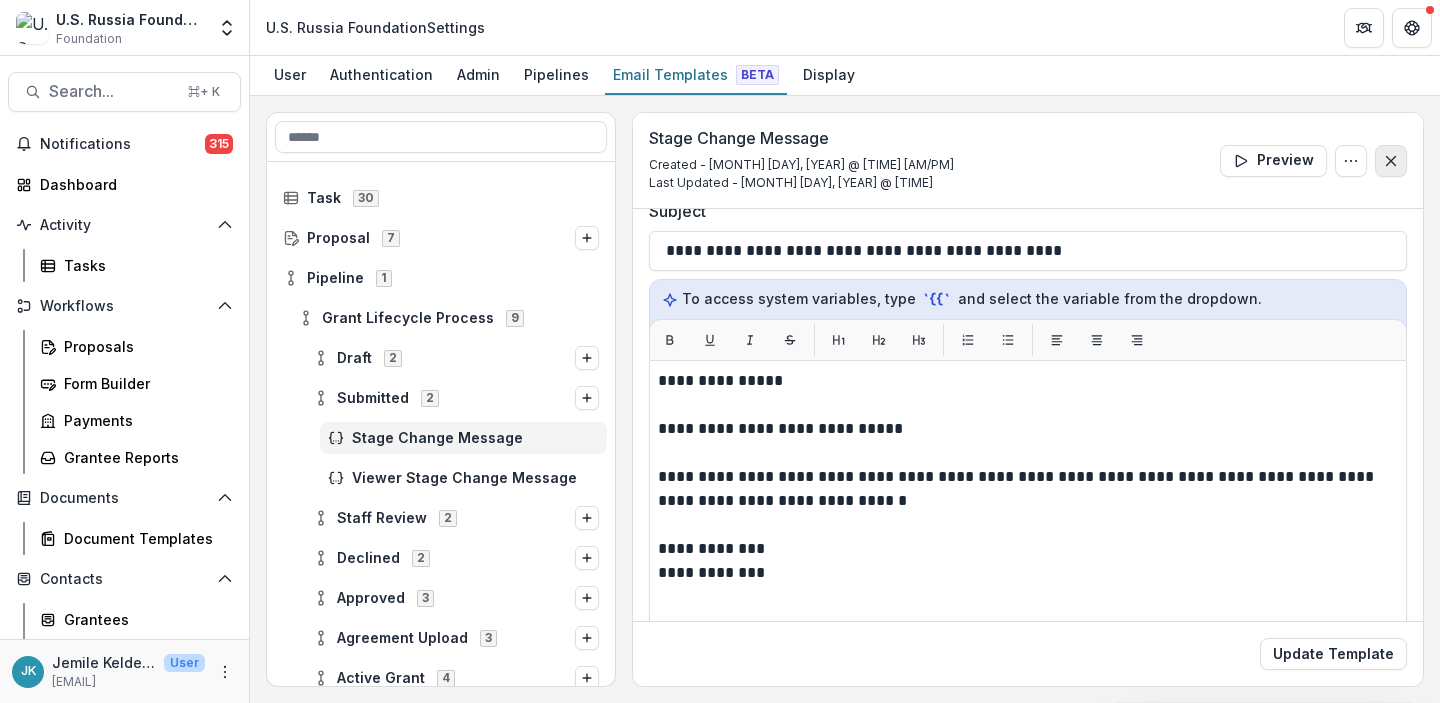 click at bounding box center (1391, 161) 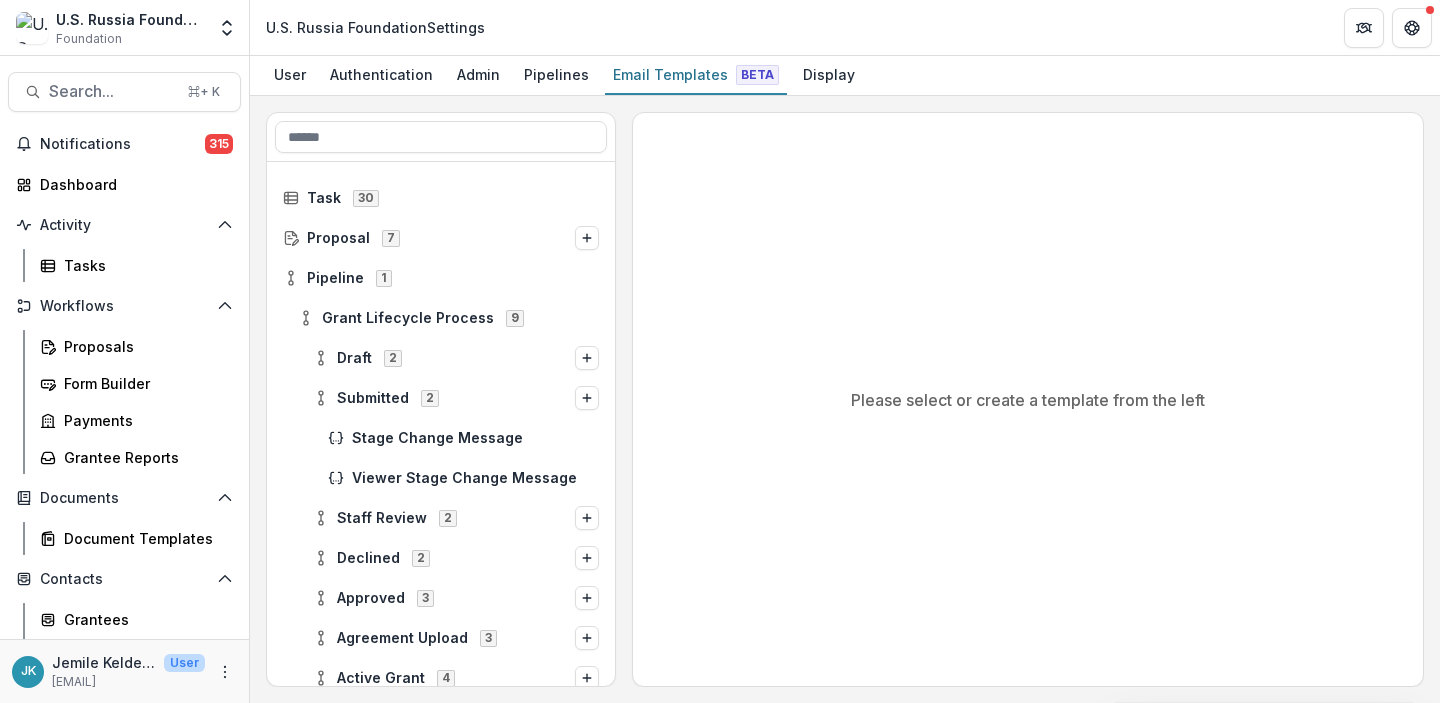 scroll, scrollTop: 0, scrollLeft: 0, axis: both 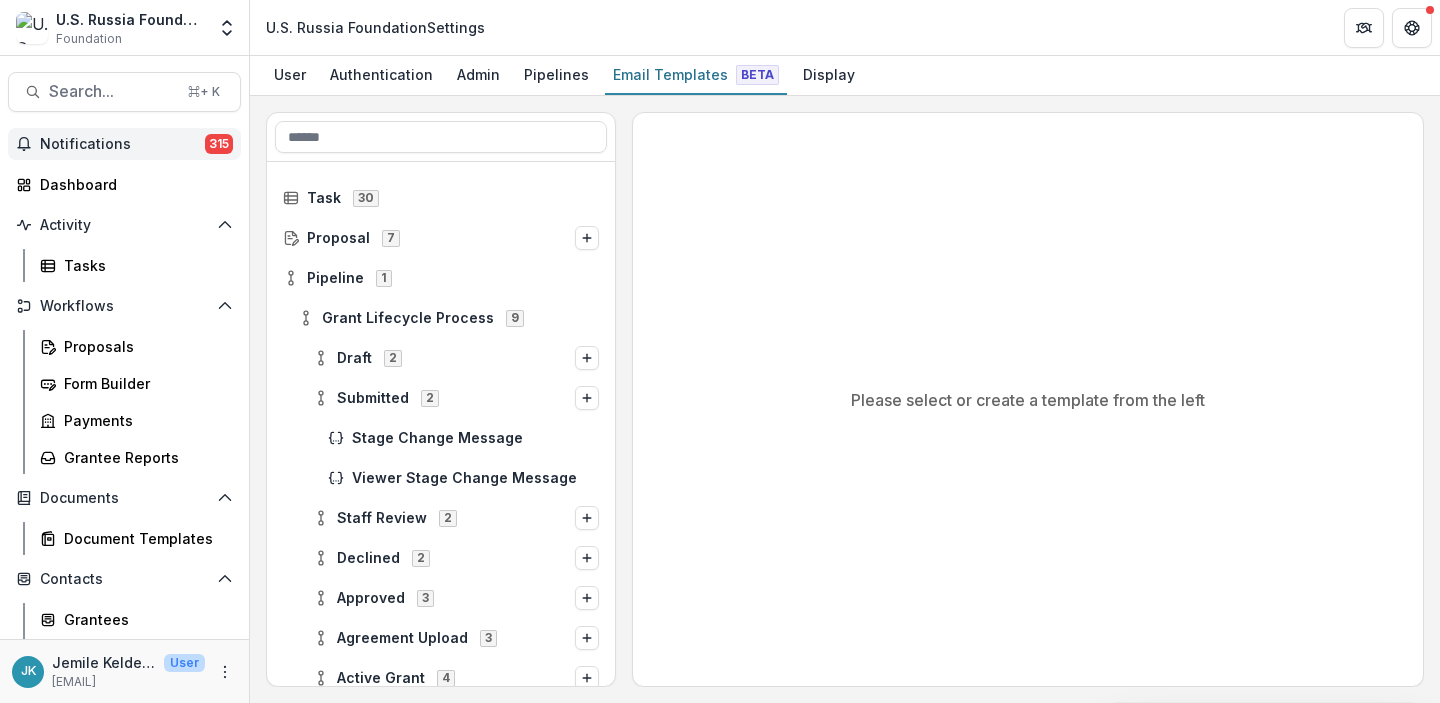 click on "Notifications" at bounding box center (122, 144) 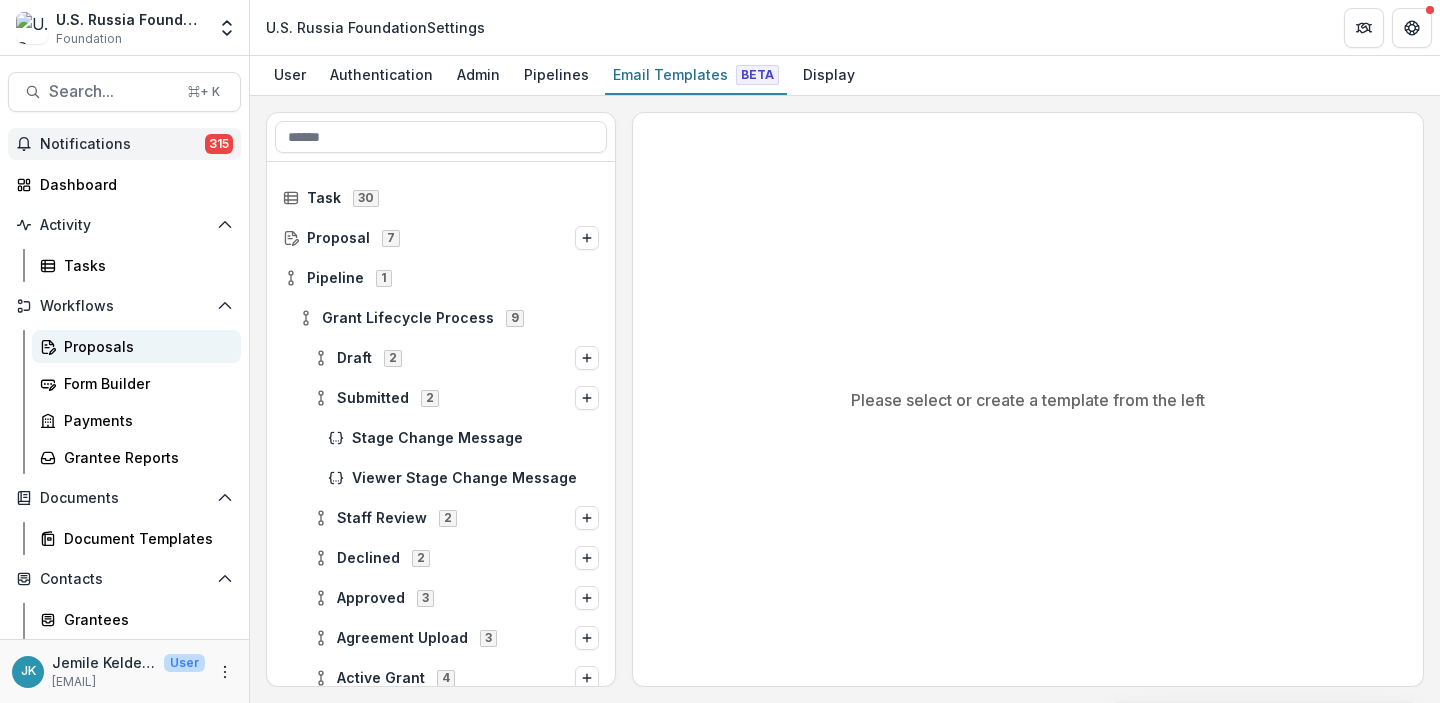 click on "Proposals" at bounding box center (144, 346) 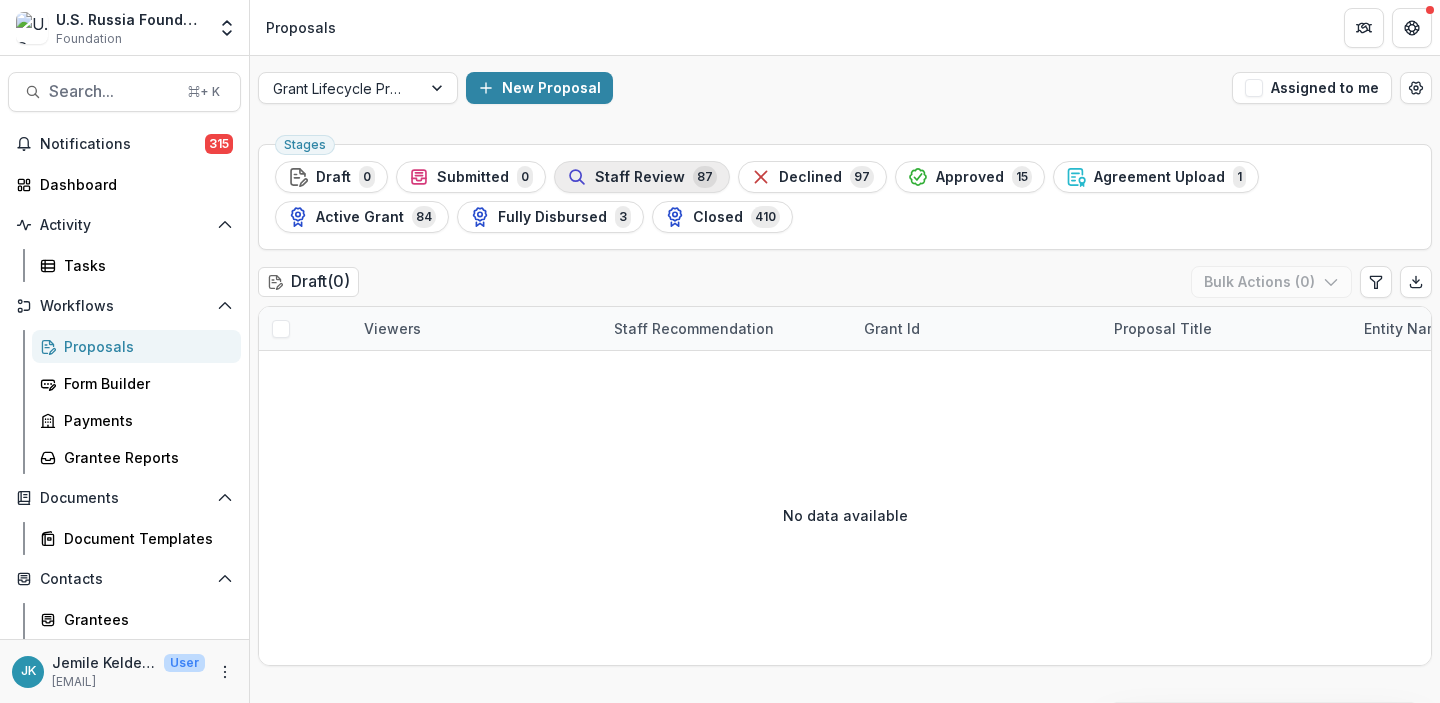 click on "Staff Review" at bounding box center (640, 177) 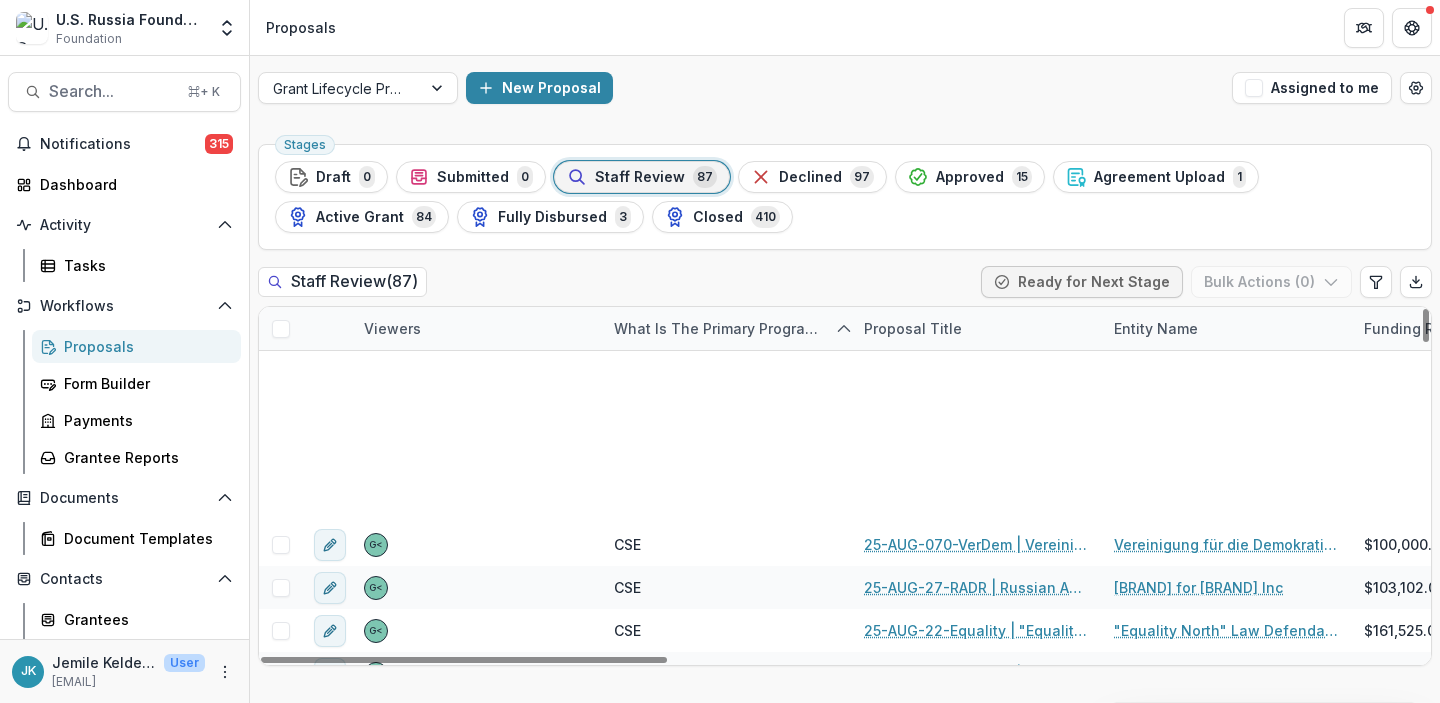 scroll, scrollTop: 618, scrollLeft: 0, axis: vertical 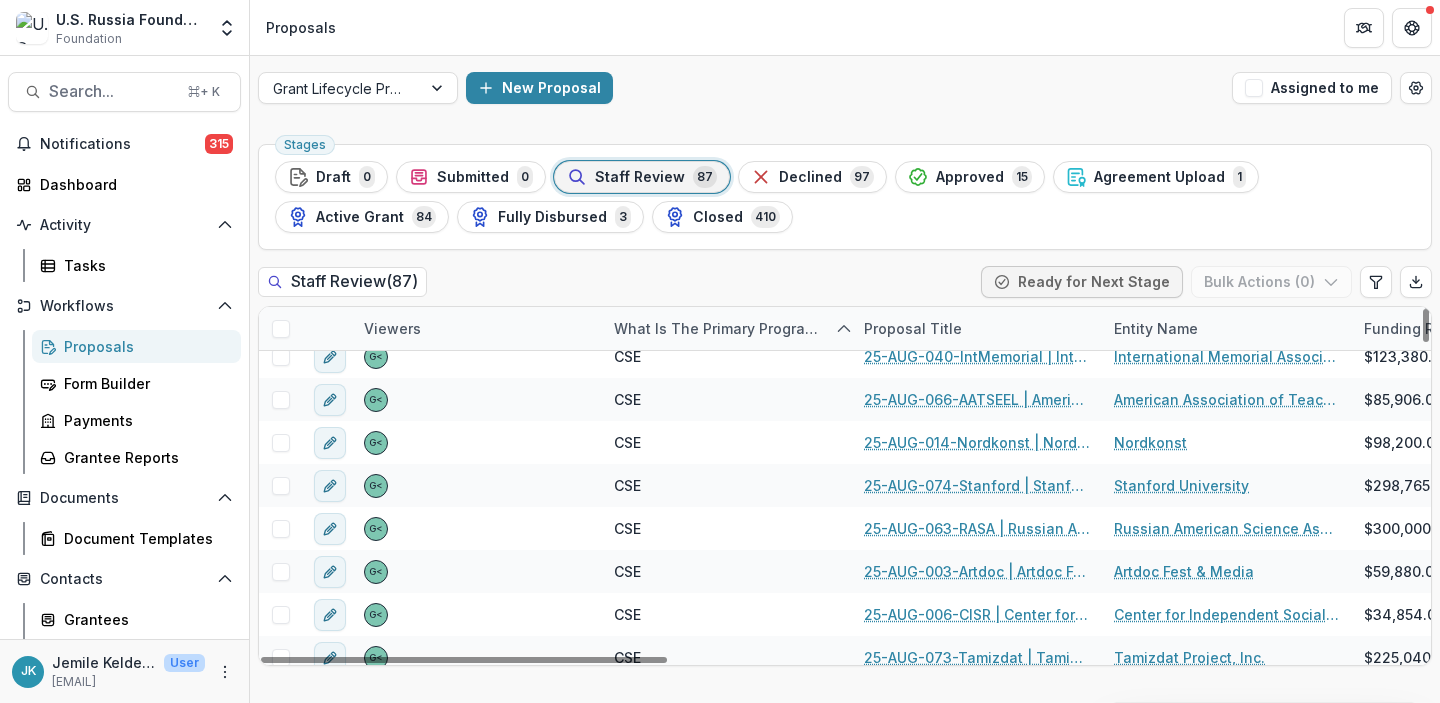 click on "Proposal Title" at bounding box center [913, 328] 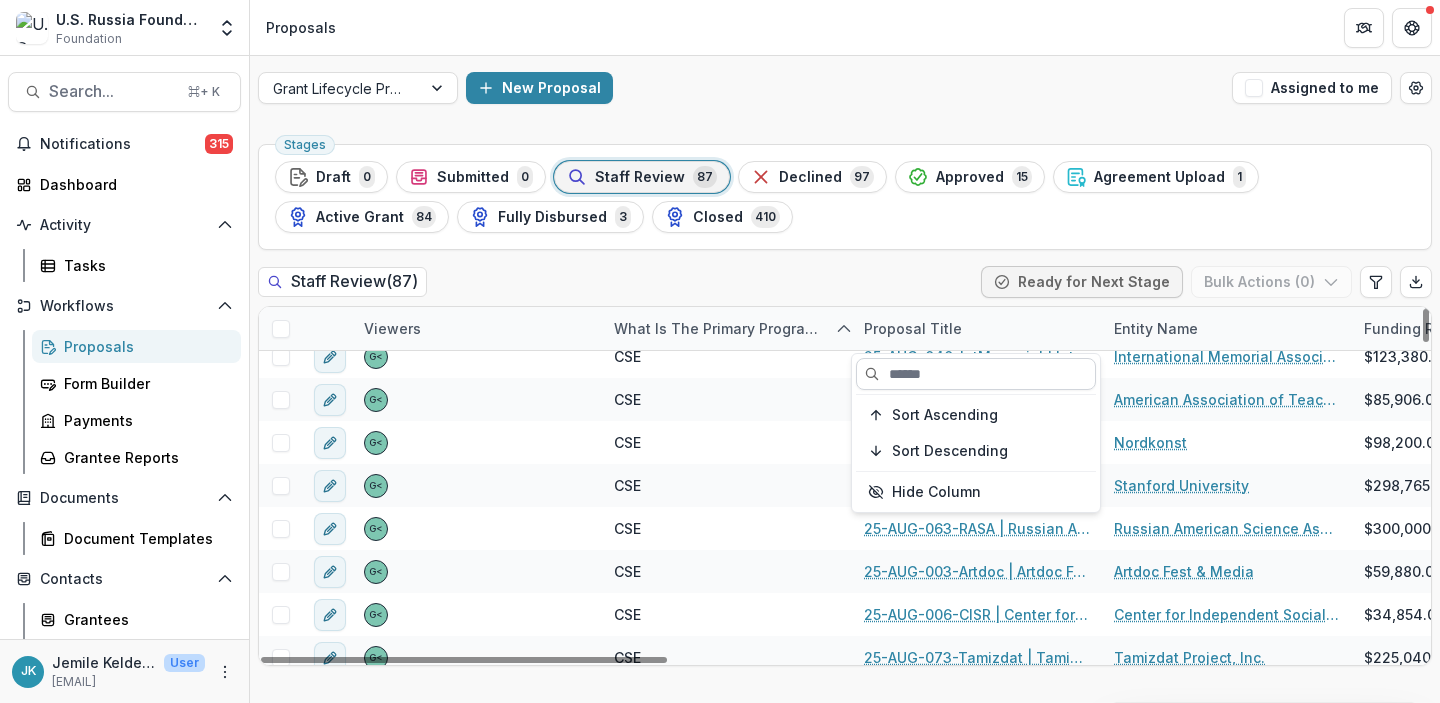 click at bounding box center [976, 374] 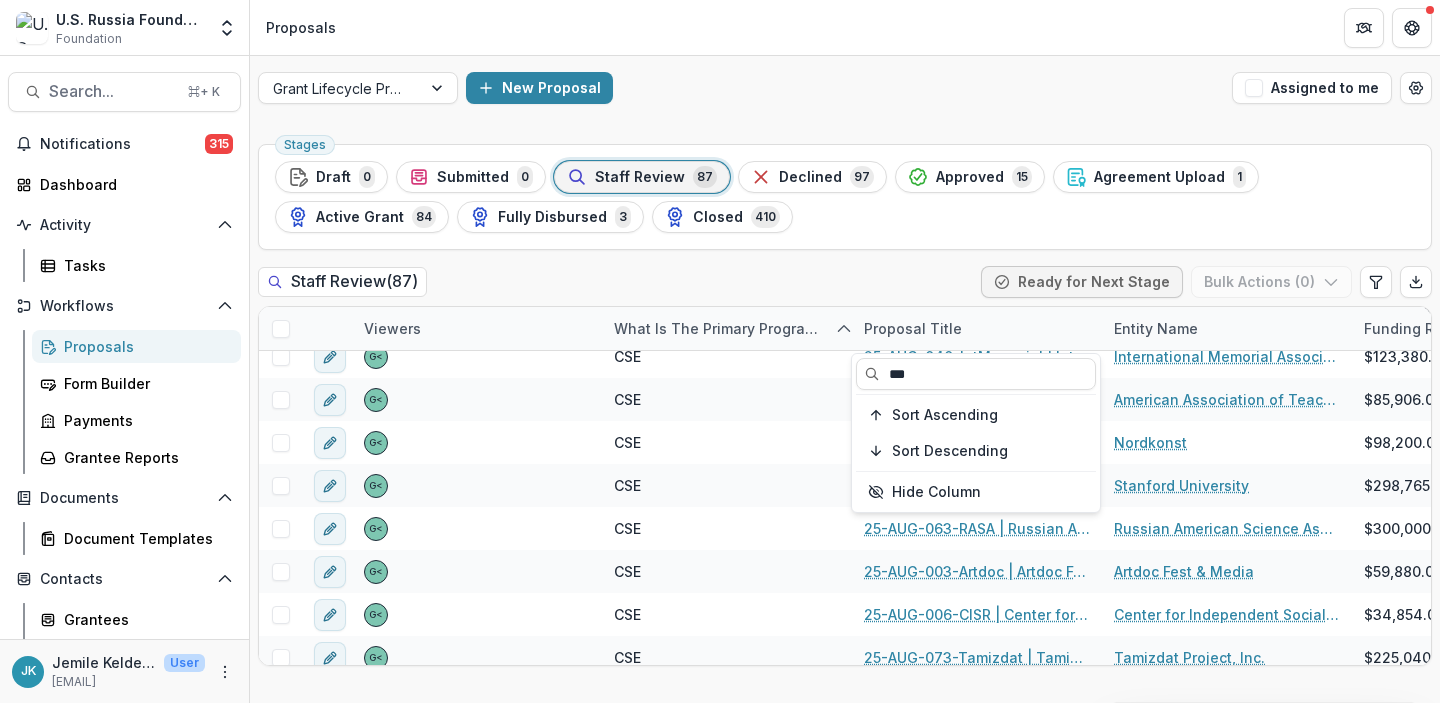 scroll, scrollTop: 0, scrollLeft: 0, axis: both 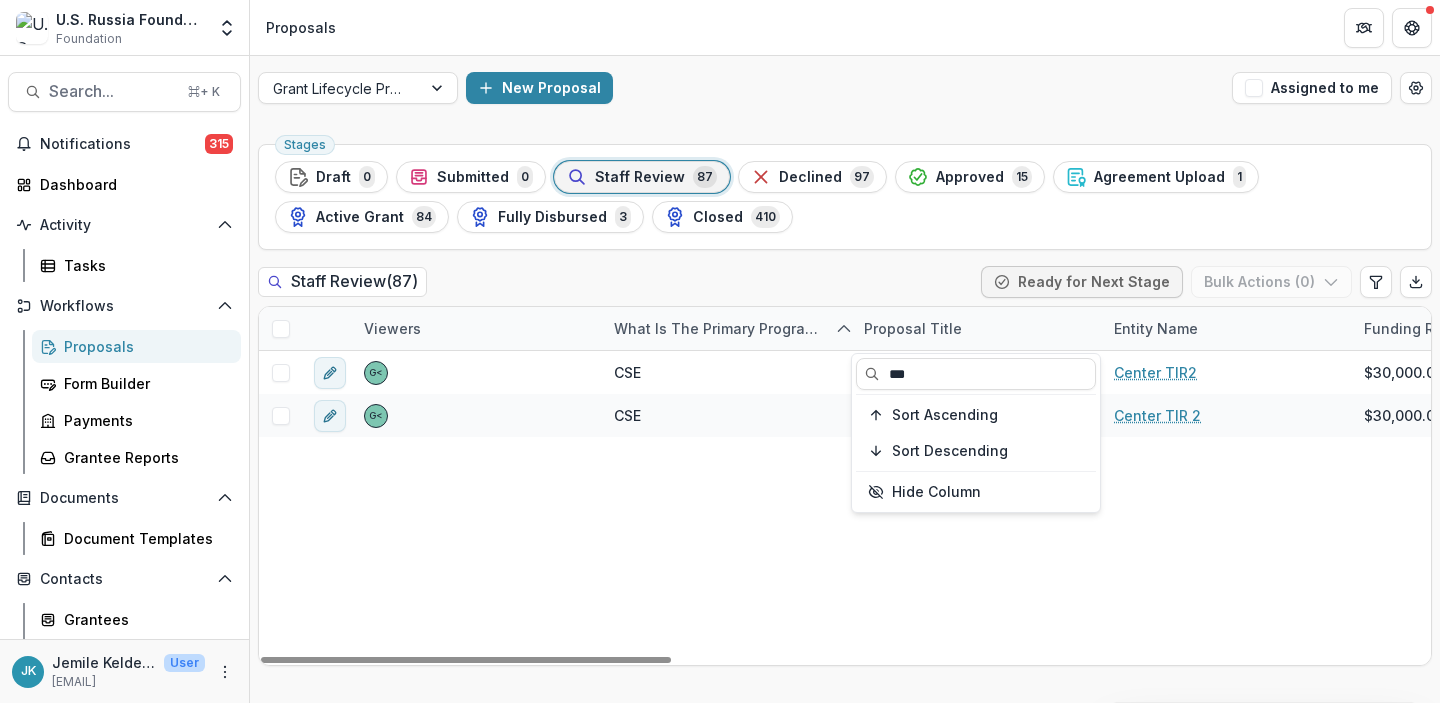 type on "***" 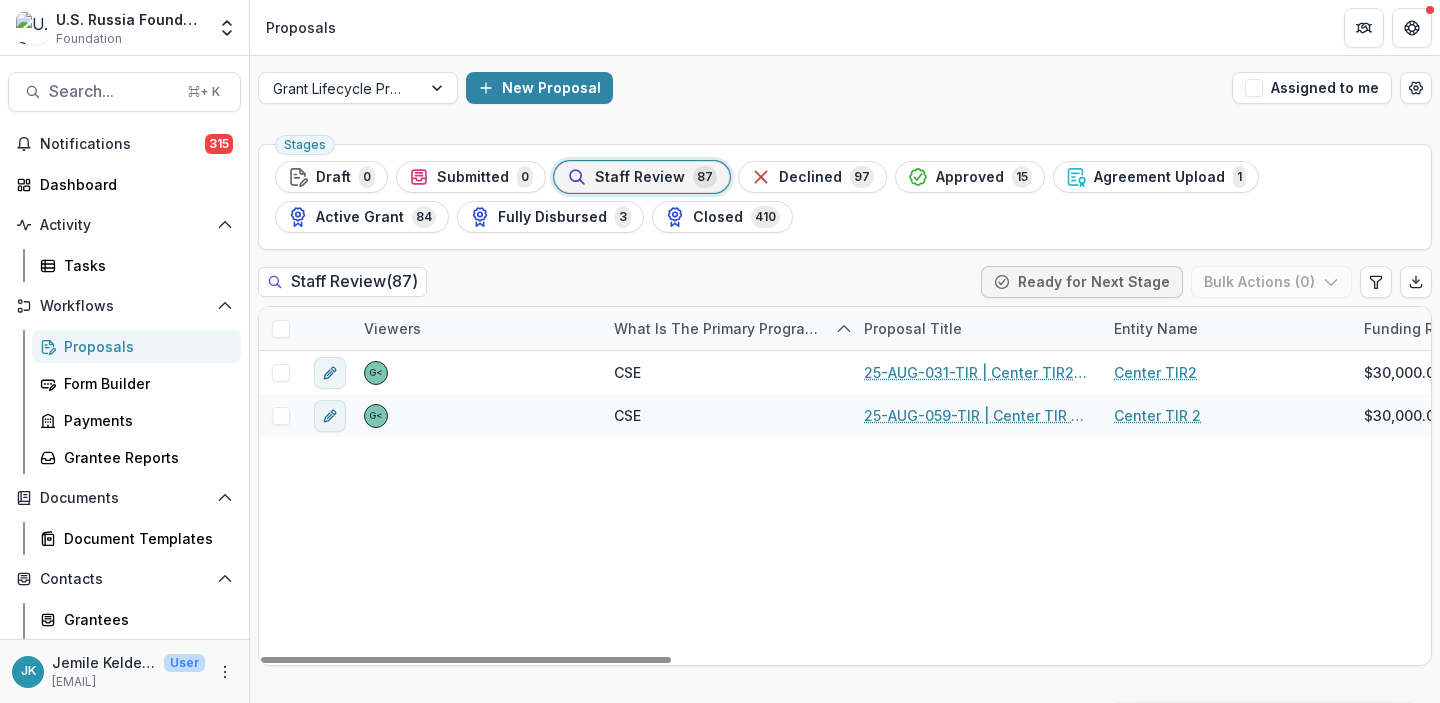 click on "G< CSE 25-AUG-031-TIR | Center TIR2 - 2025 - Grant Proposal Application (August 2025) Center TIR2 $30,000.00 $26,880.00 G< CSE 25-AUG-059-TIR | Center TIR 2 - 2025 - Grant Proposal Application (August 2025) Center TIR 2 $30,000.00 $26,880.00" at bounding box center [1930, 508] 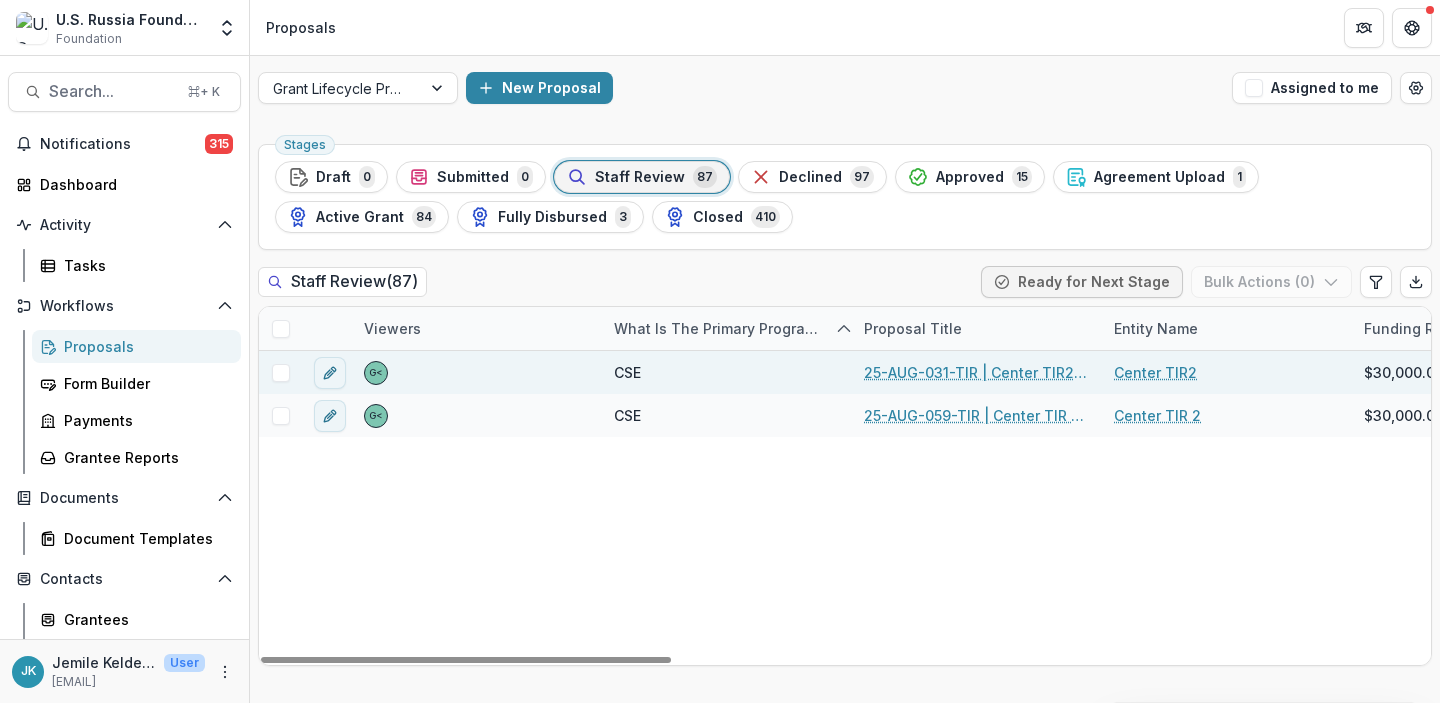 click on "25-AUG-031-TIR | Center TIR2 - 2025 - Grant Proposal Application (August 2025)" at bounding box center (977, 372) 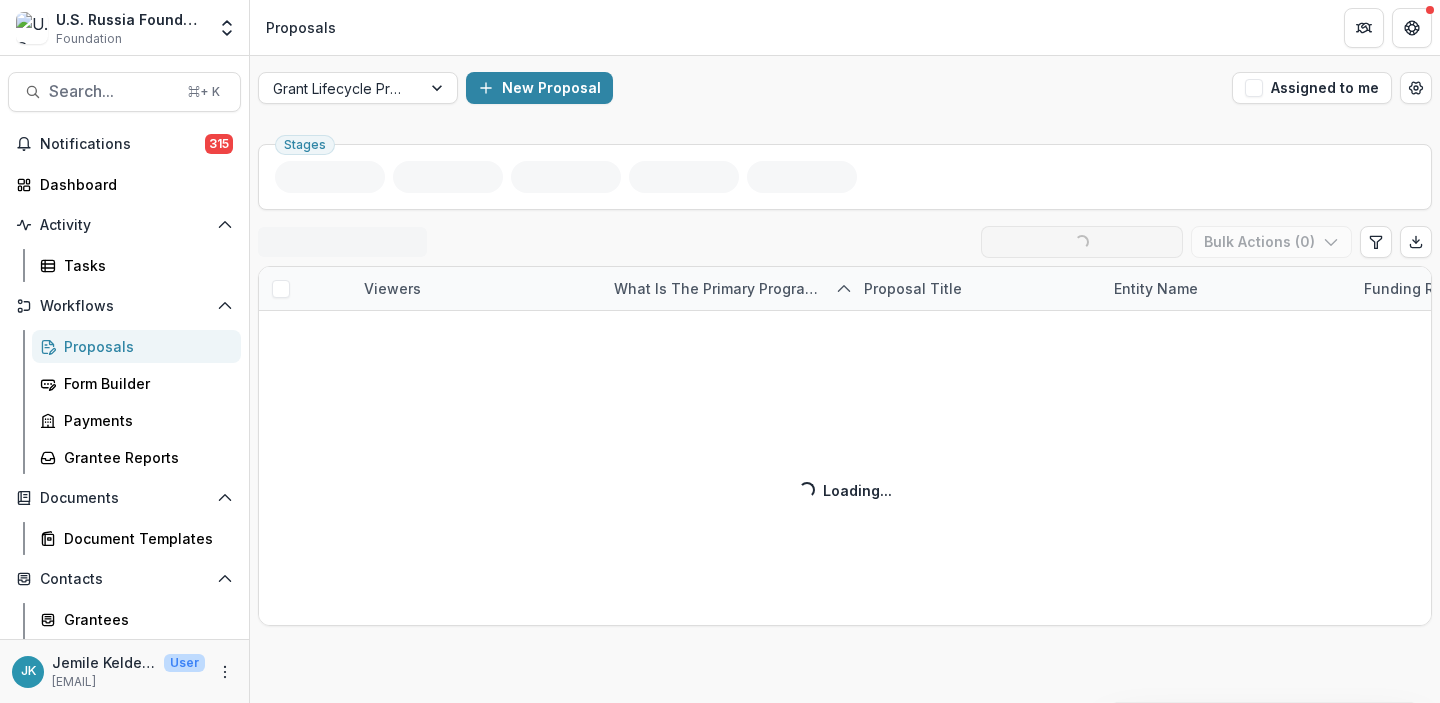 click on "Staff Review  ( [NUMBER] ) Loading... Ready for Next Stage Bulk Actions ( [NUMBER] ) Viewers What is the primary program area your project fits in to? Proposal Title Entity Name Funding Requested Staff Recommendation Awarded FY[YEAR] Awarded FY[YEAR] Awarded FY[YEAR] What is the the total cost share provided for this project (including cash, in-kind, nested in USD)? Current Stage Task Assignees Pending Tasks Stage Loading... Loading..." at bounding box center (845, 426) 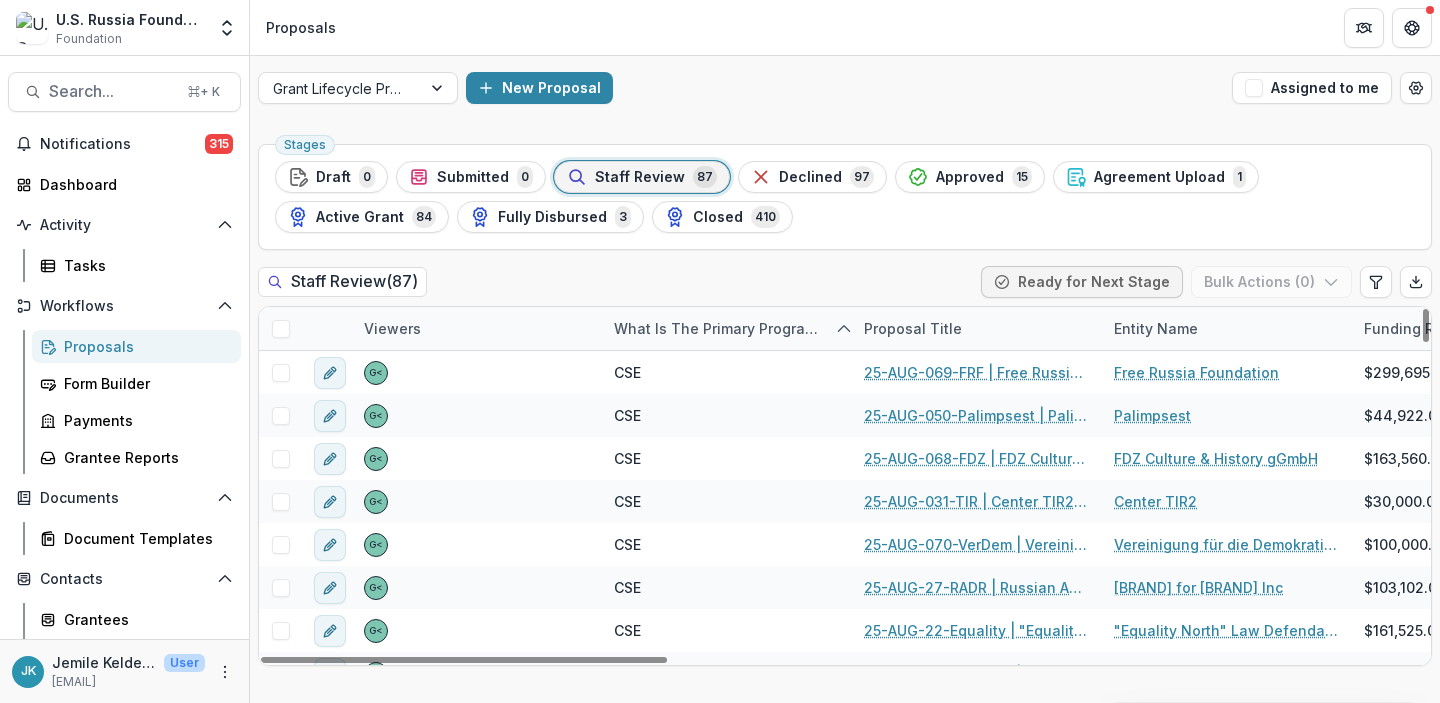 click on "Proposal Title" at bounding box center [977, 328] 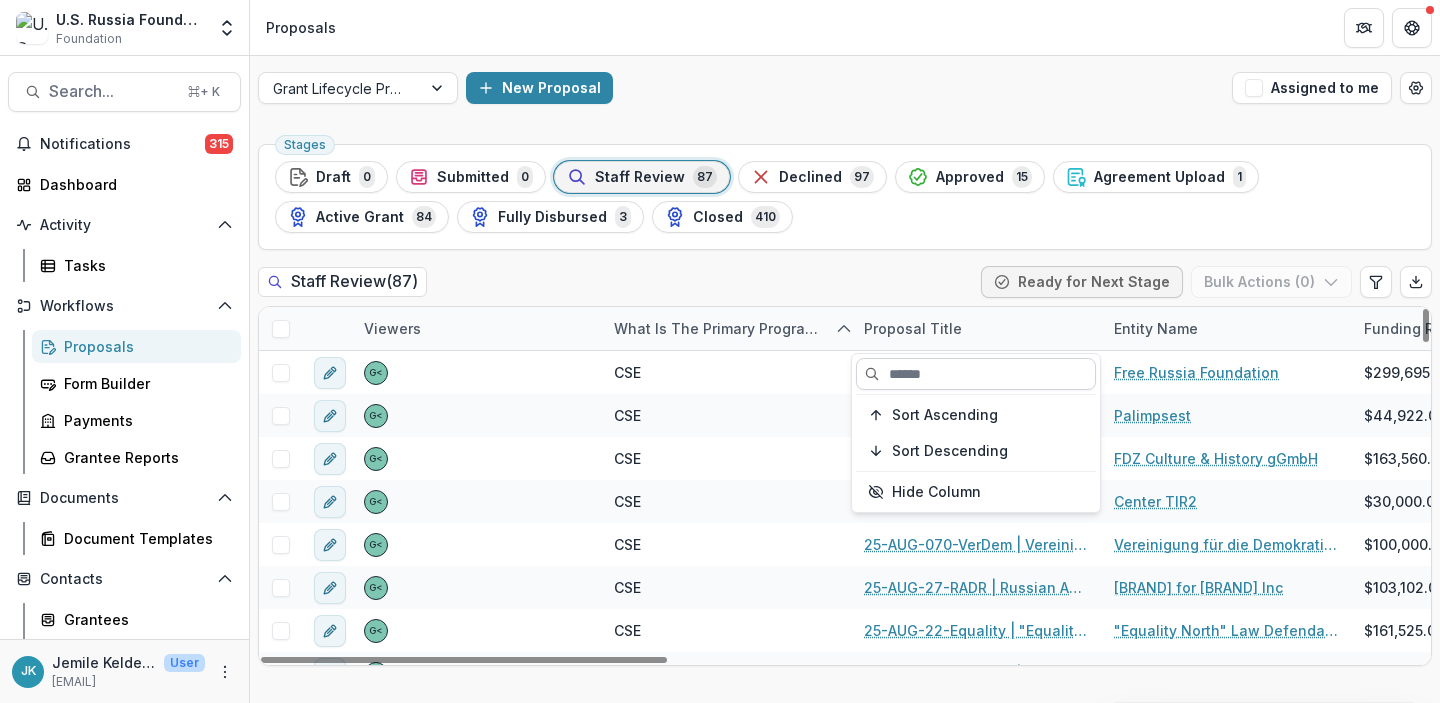 click at bounding box center [976, 374] 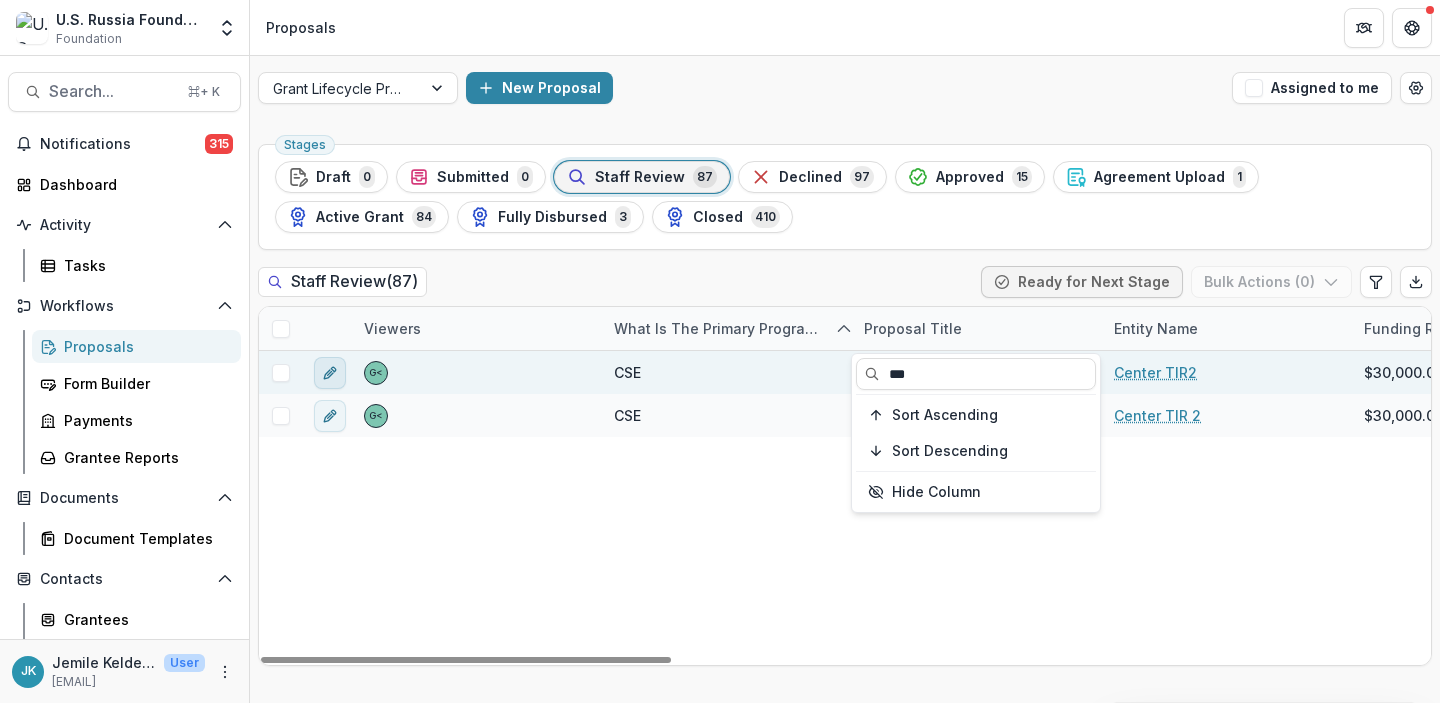 type on "***" 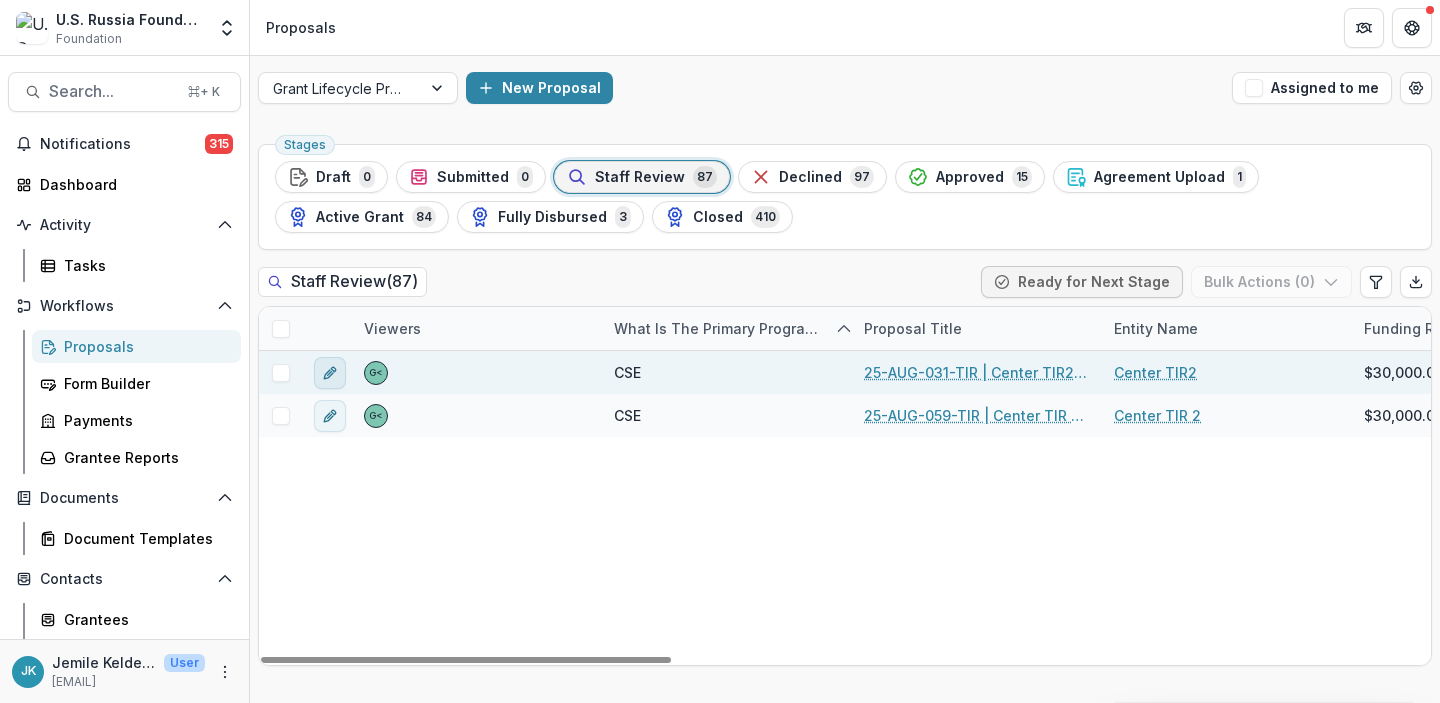 click at bounding box center (330, 373) 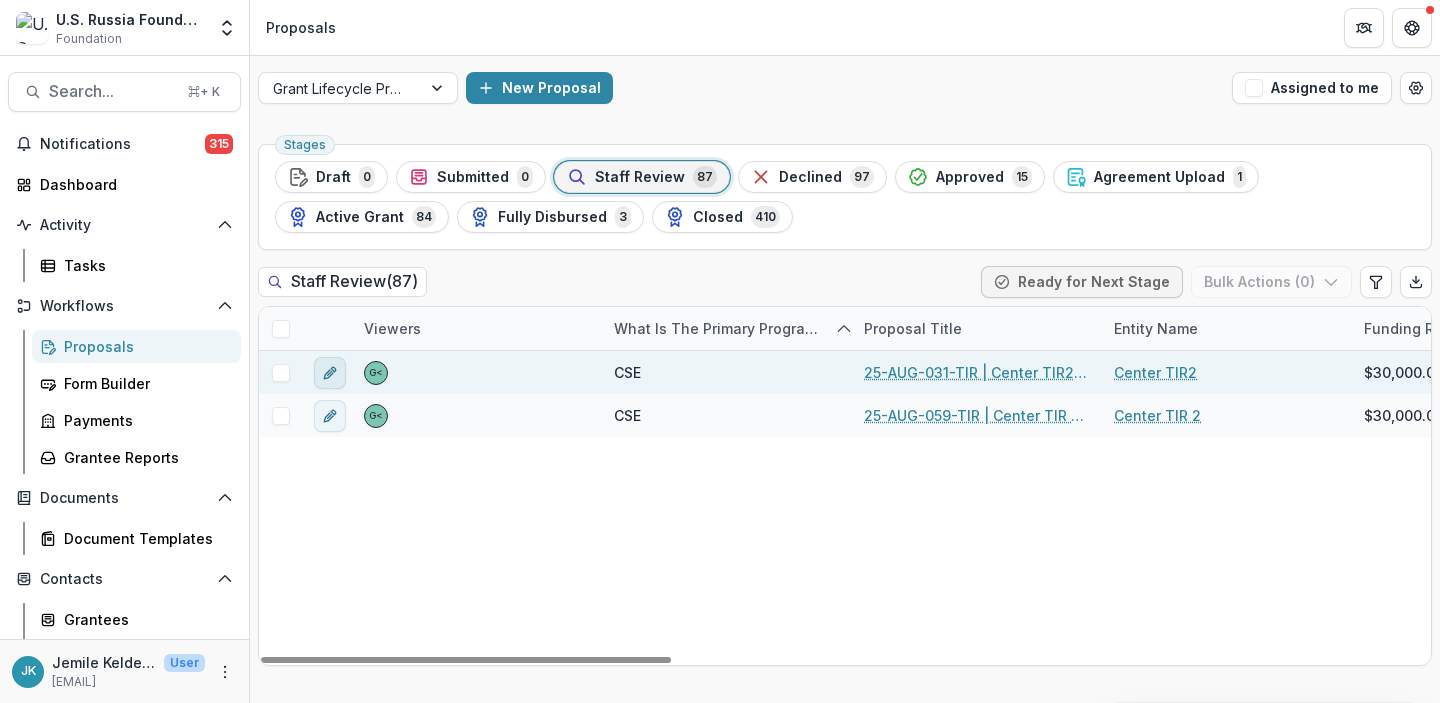type on "*******" 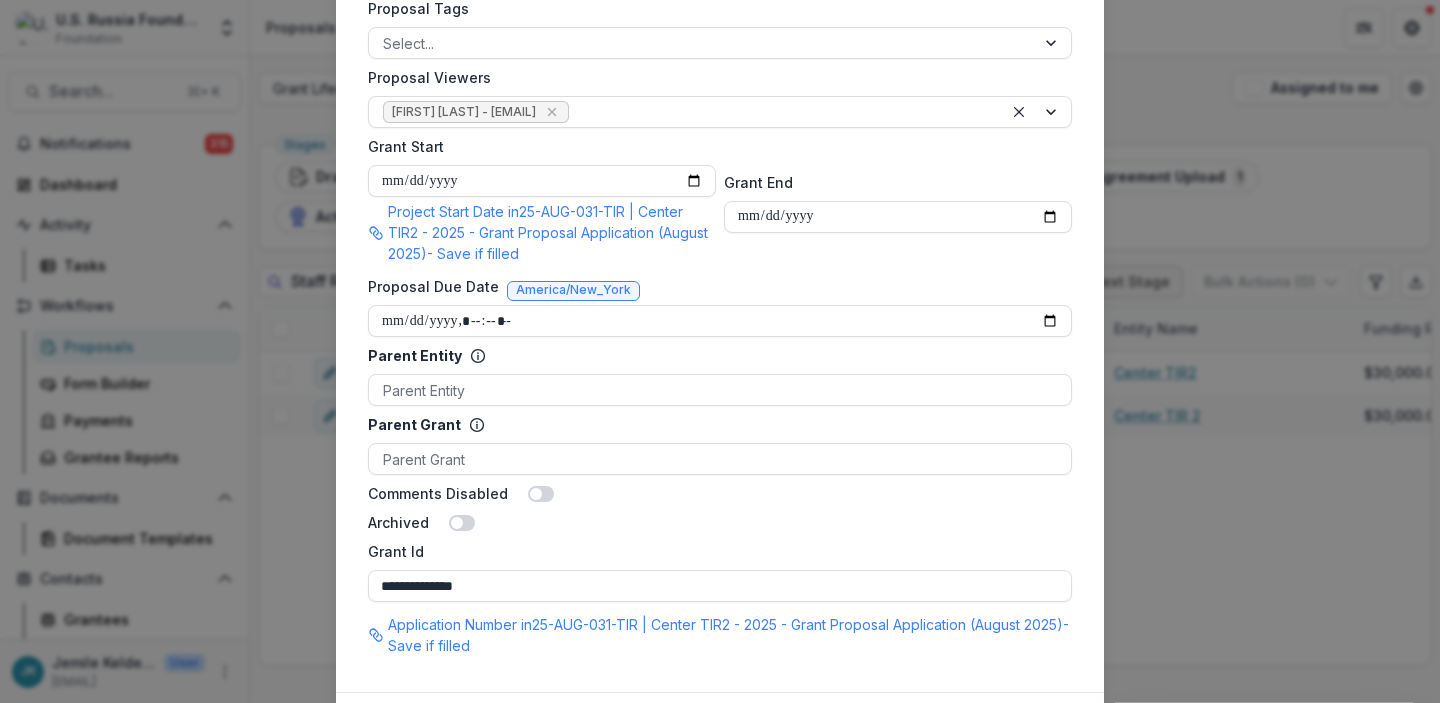 scroll, scrollTop: 1066, scrollLeft: 0, axis: vertical 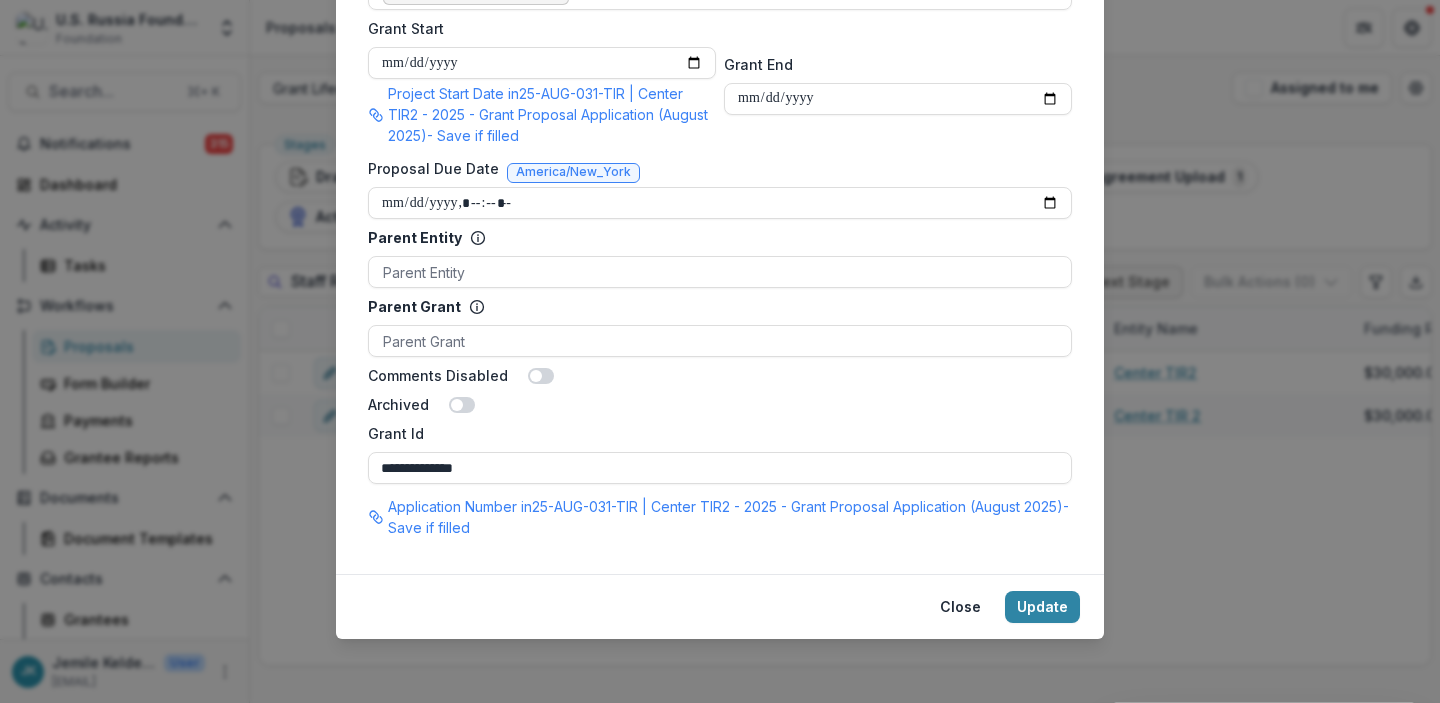 click at bounding box center (462, 405) 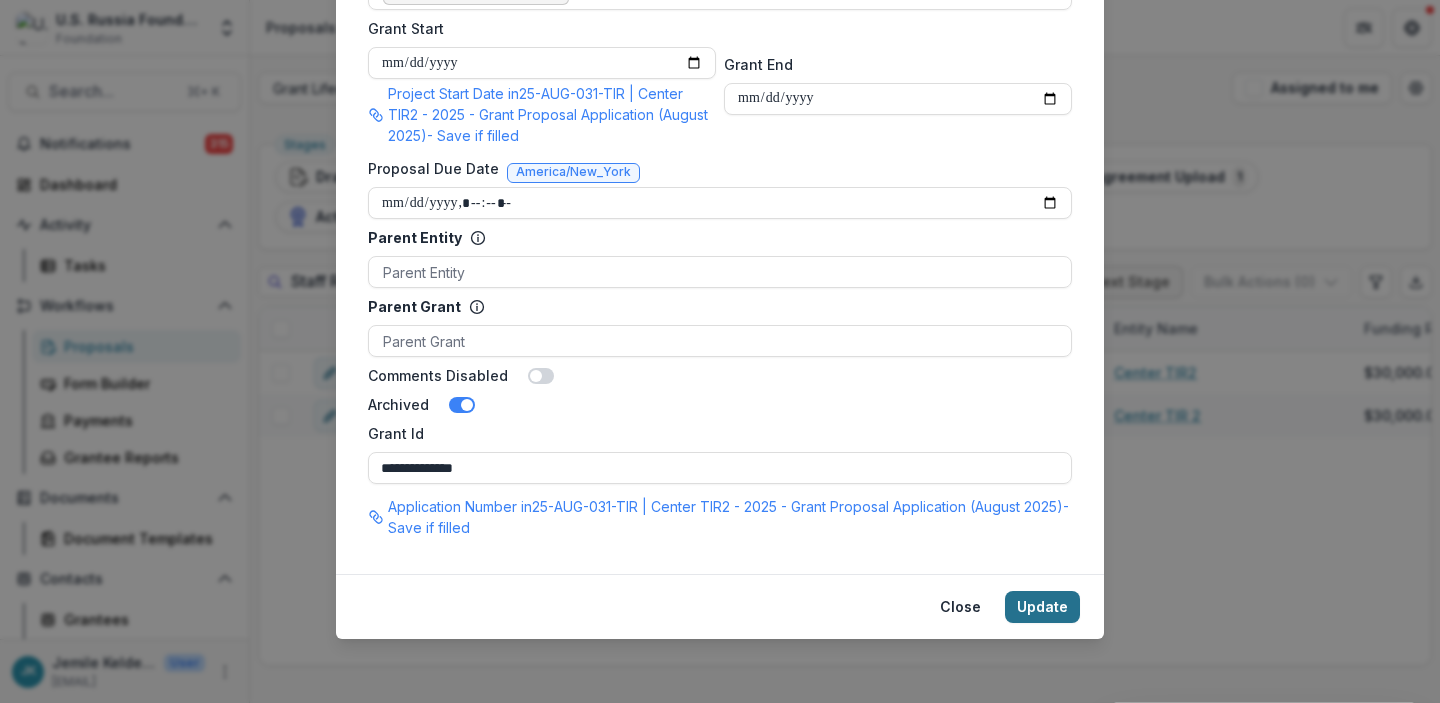 click on "Update" at bounding box center [1042, 607] 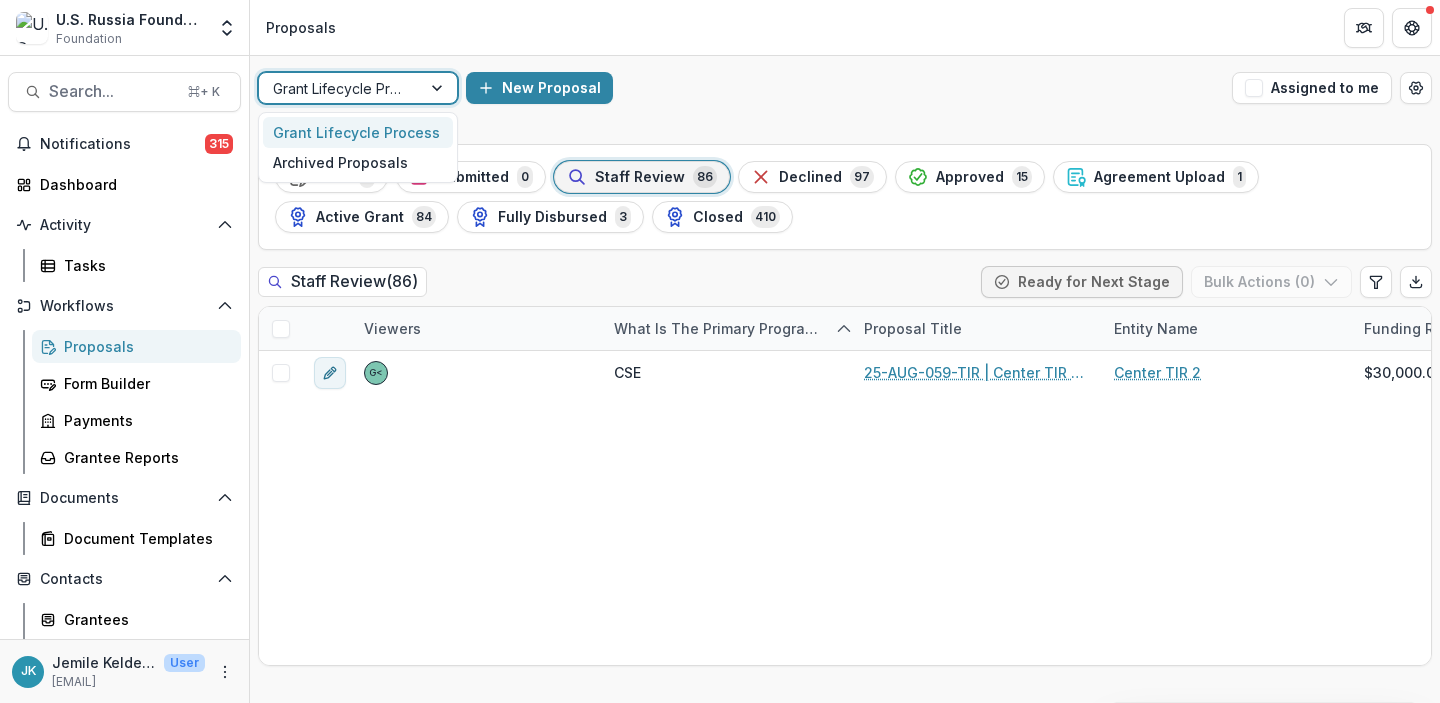 click at bounding box center [439, 88] 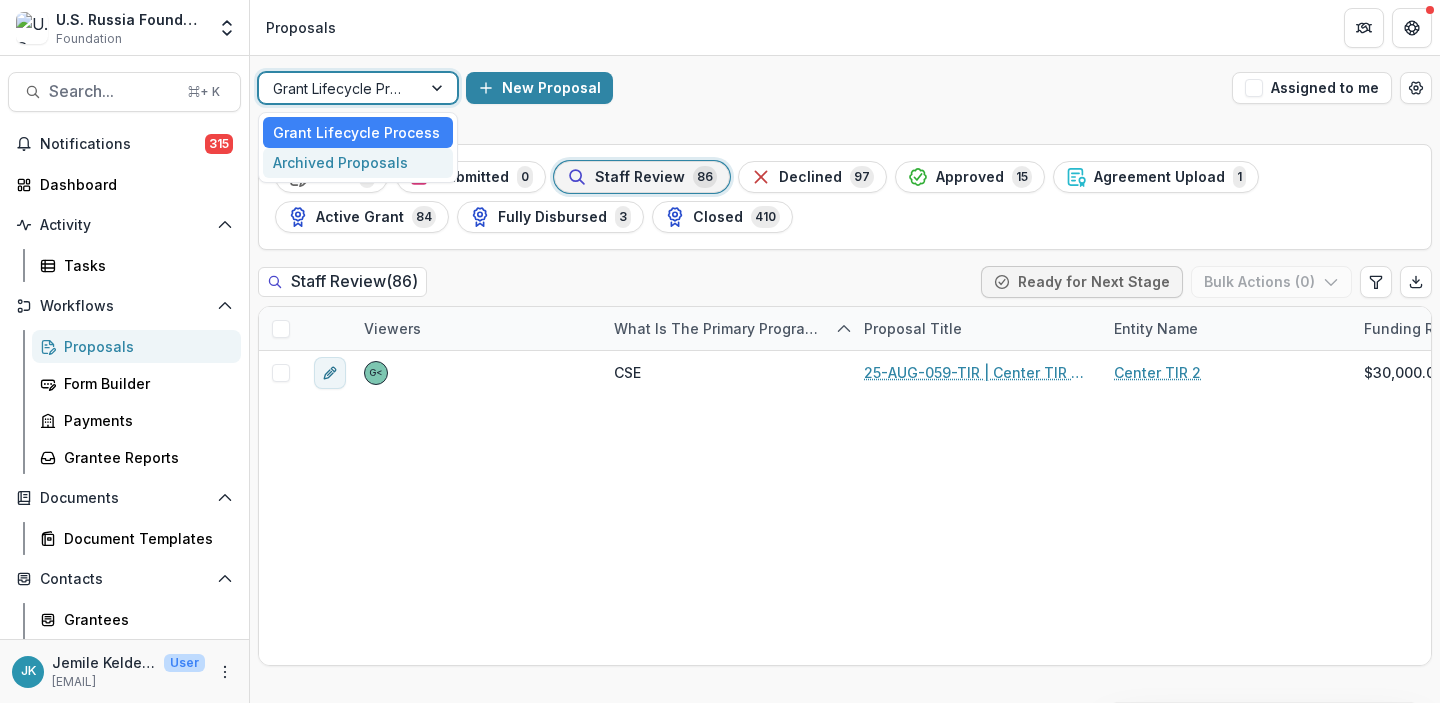 click on "Archived Proposals" at bounding box center (358, 163) 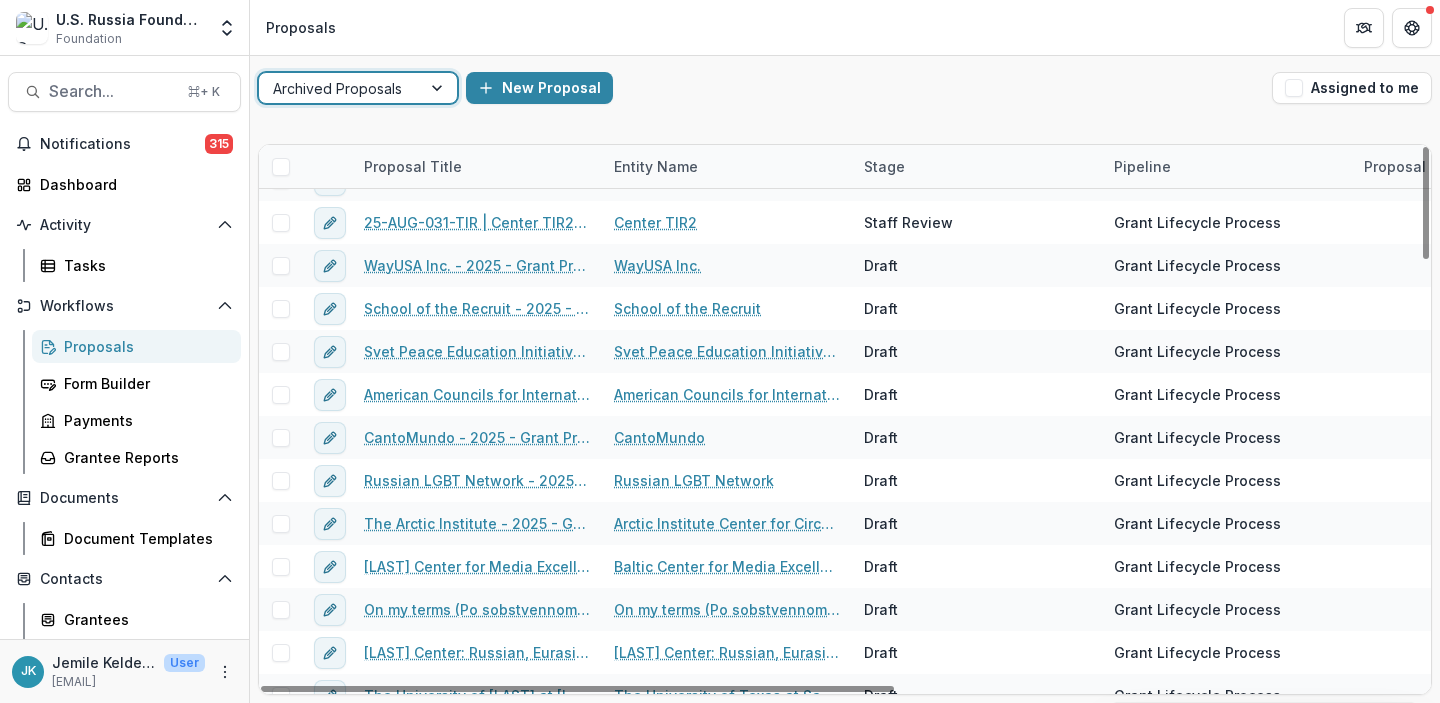 scroll, scrollTop: 1800, scrollLeft: 0, axis: vertical 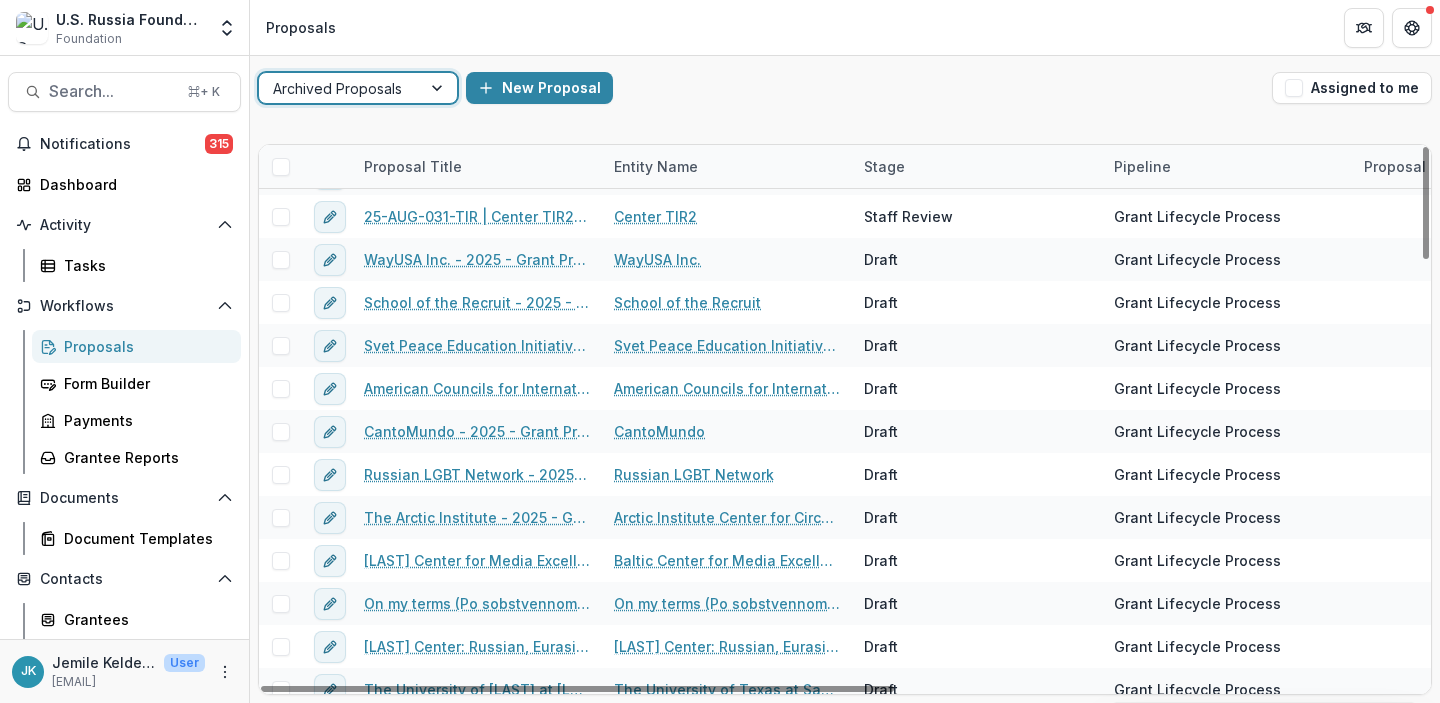 click at bounding box center (340, 88) 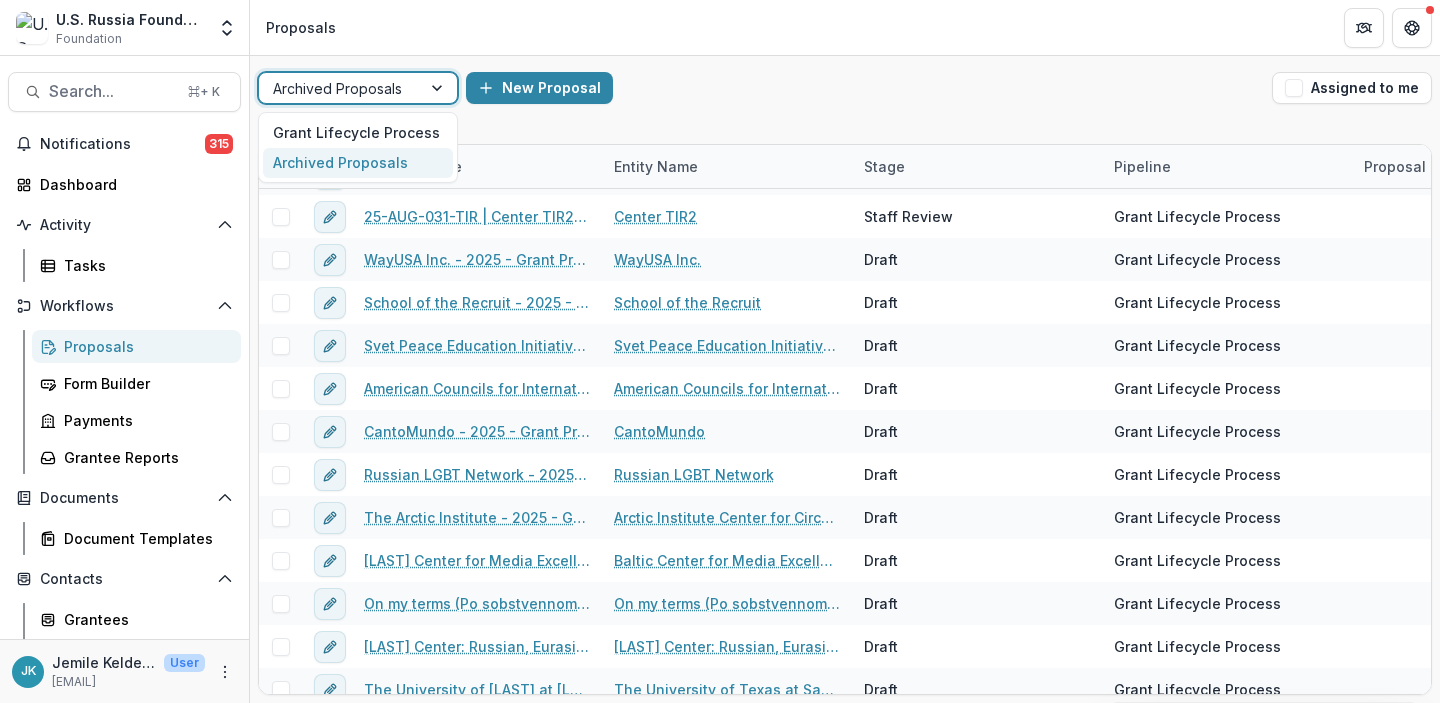 click on "New Proposal" at bounding box center (865, 88) 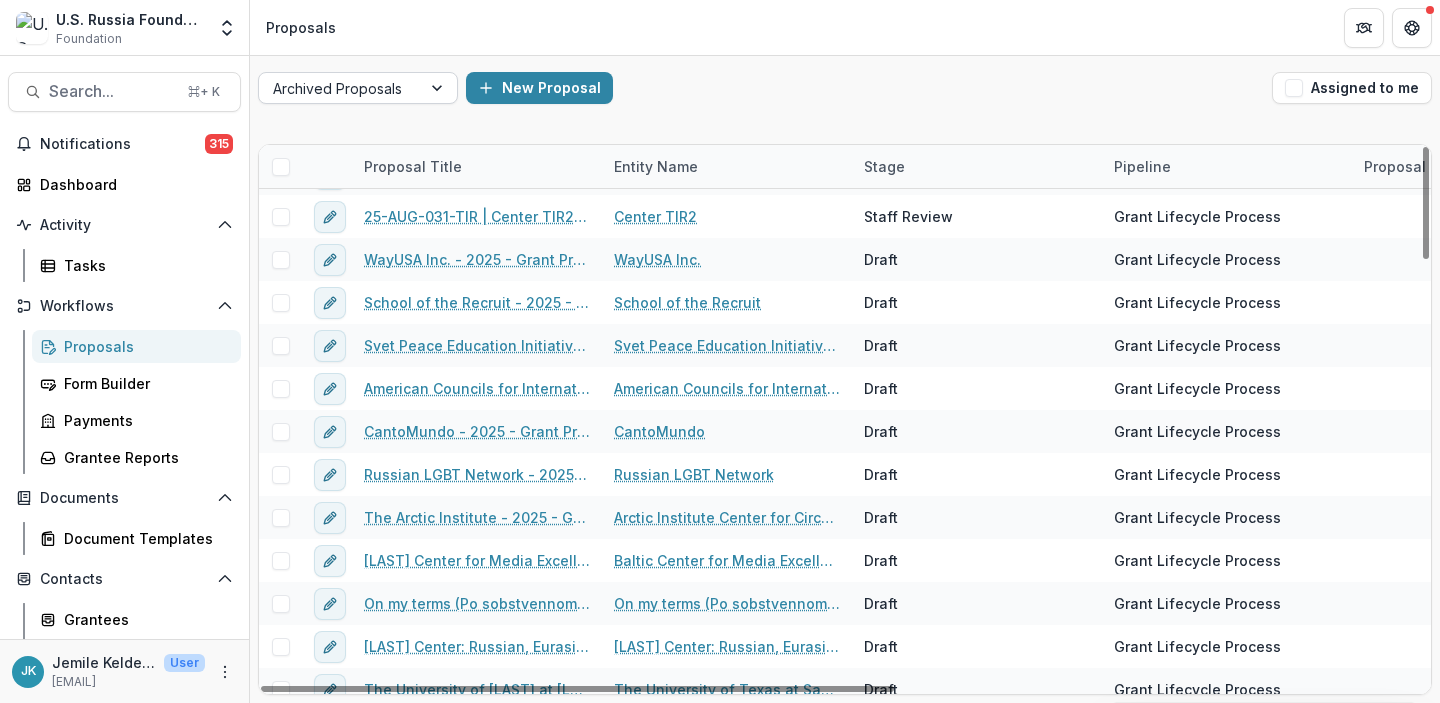click at bounding box center [340, 88] 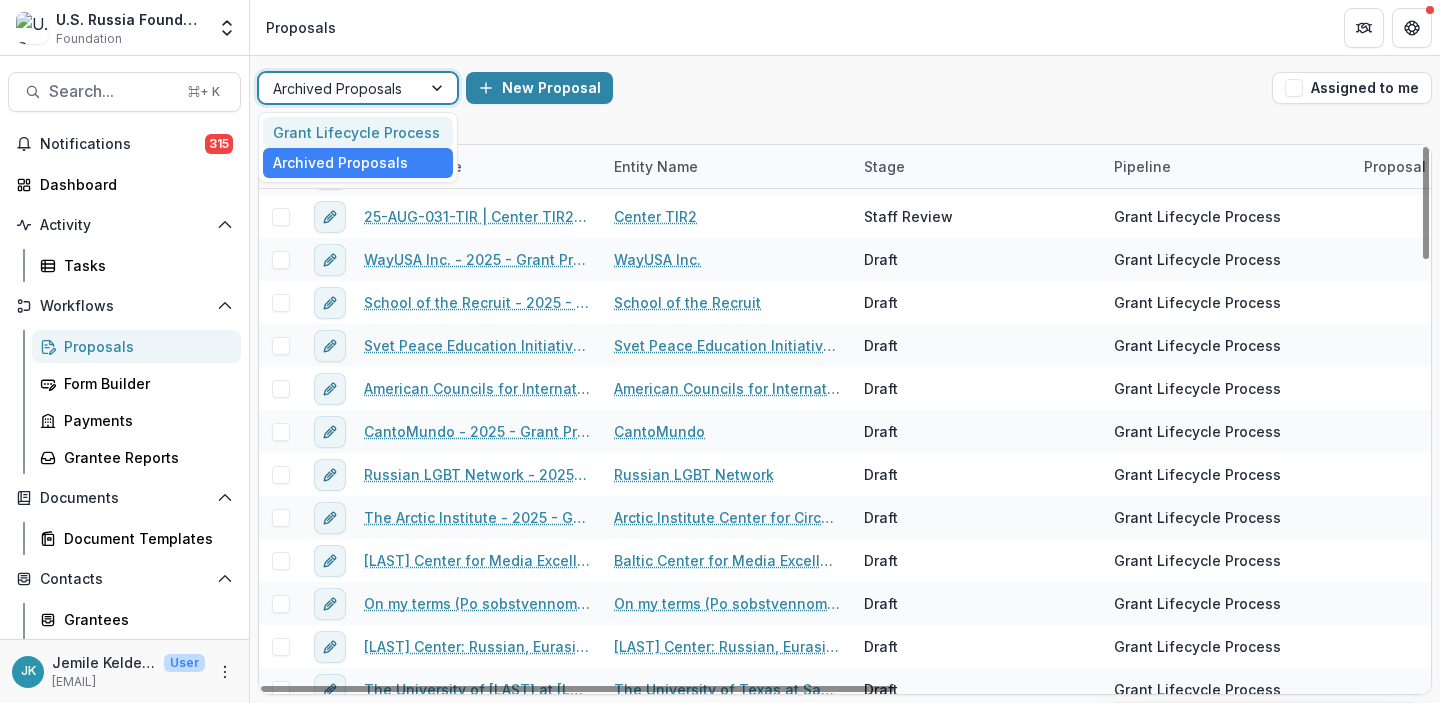 click on "Grant Lifecycle Process" at bounding box center (358, 132) 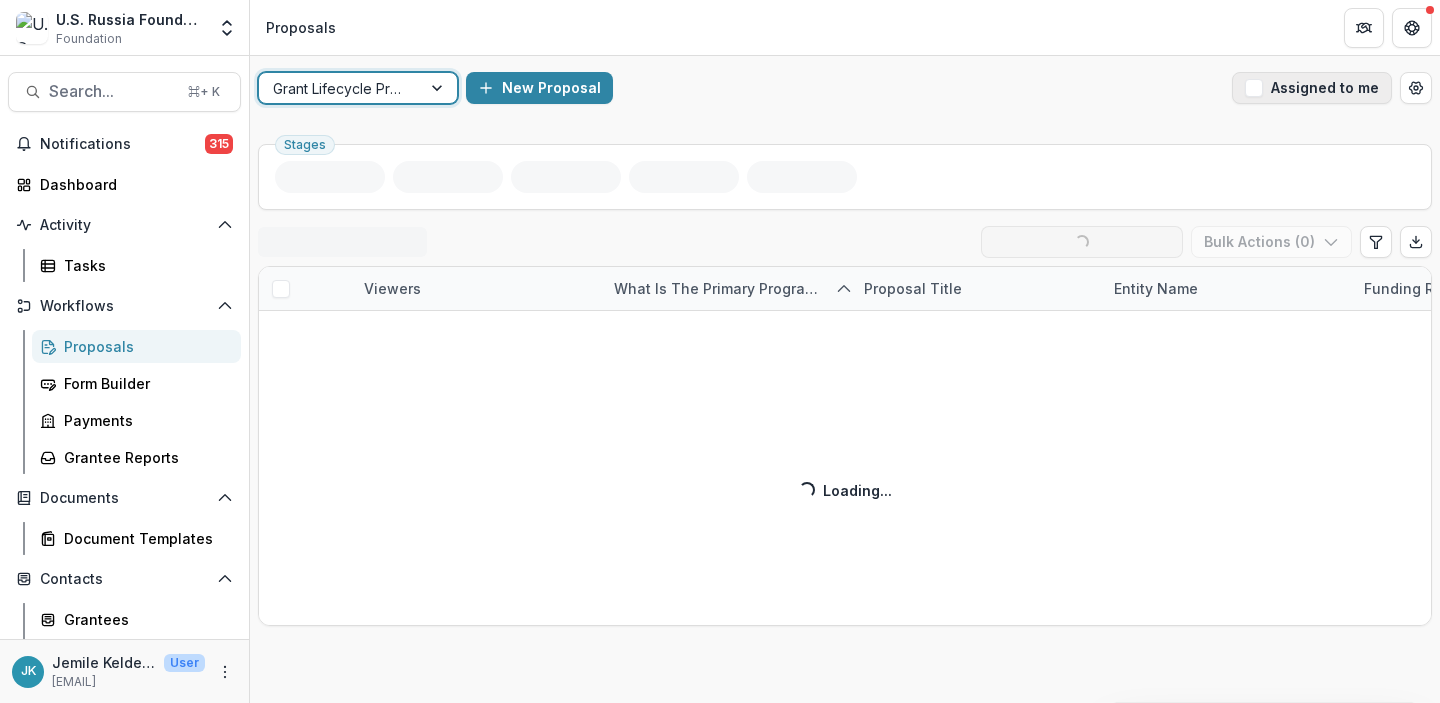 click at bounding box center (1254, 88) 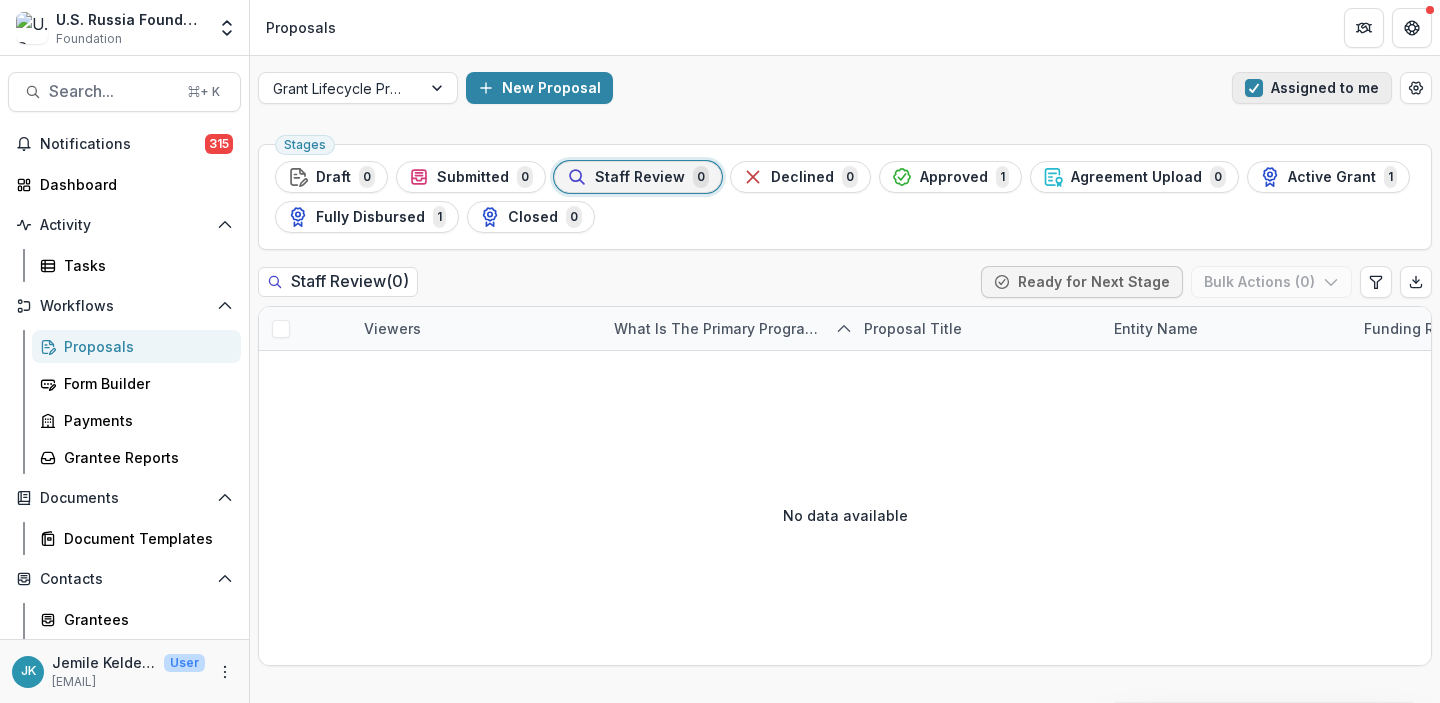 click on "Assigned to me" at bounding box center (1312, 88) 